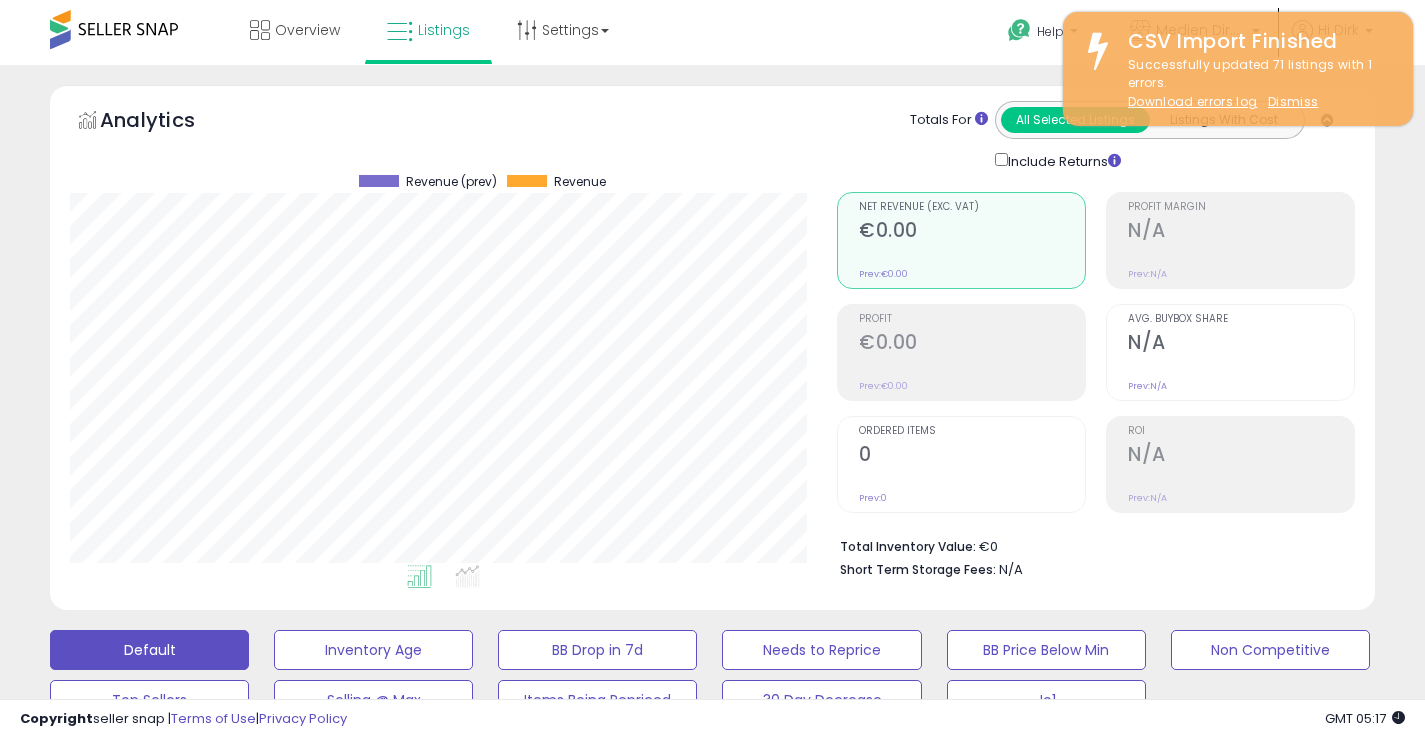 select on "**" 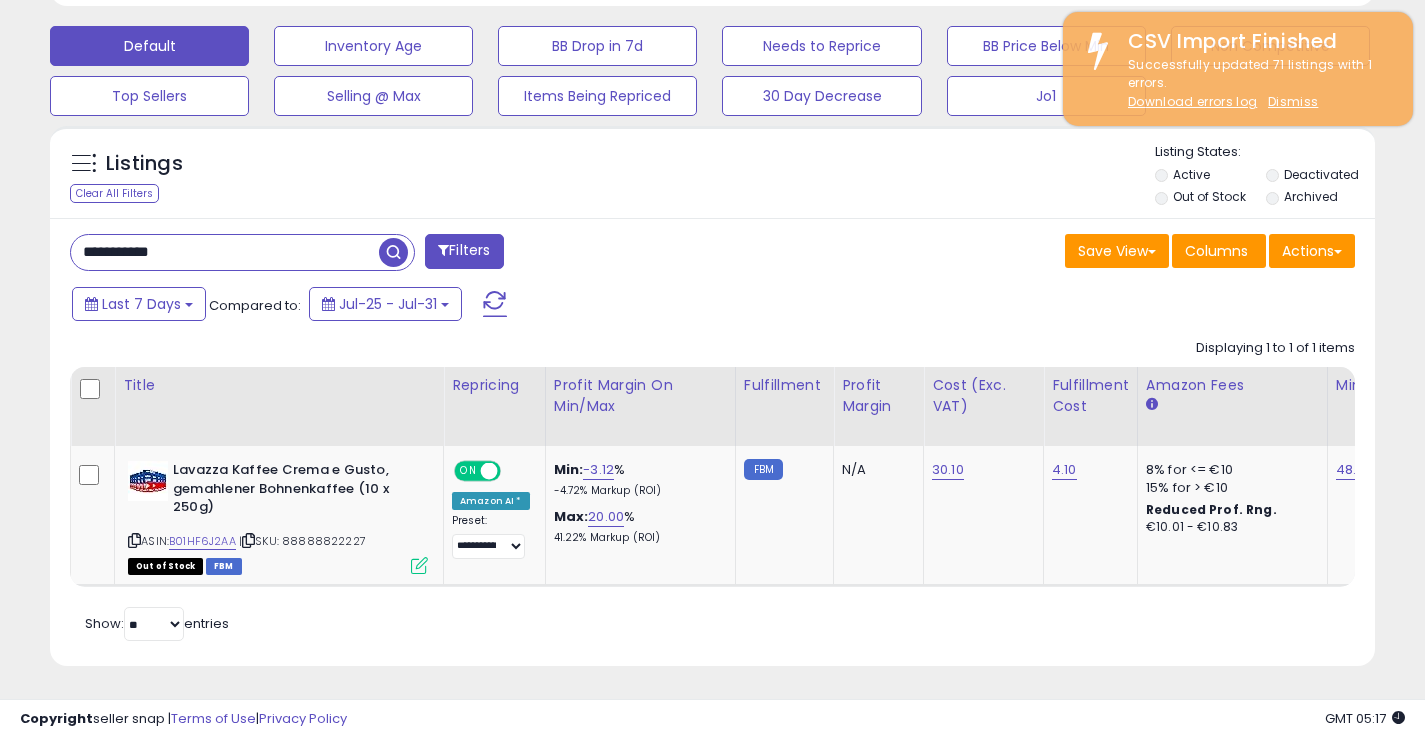 scroll, scrollTop: 999590, scrollLeft: 999233, axis: both 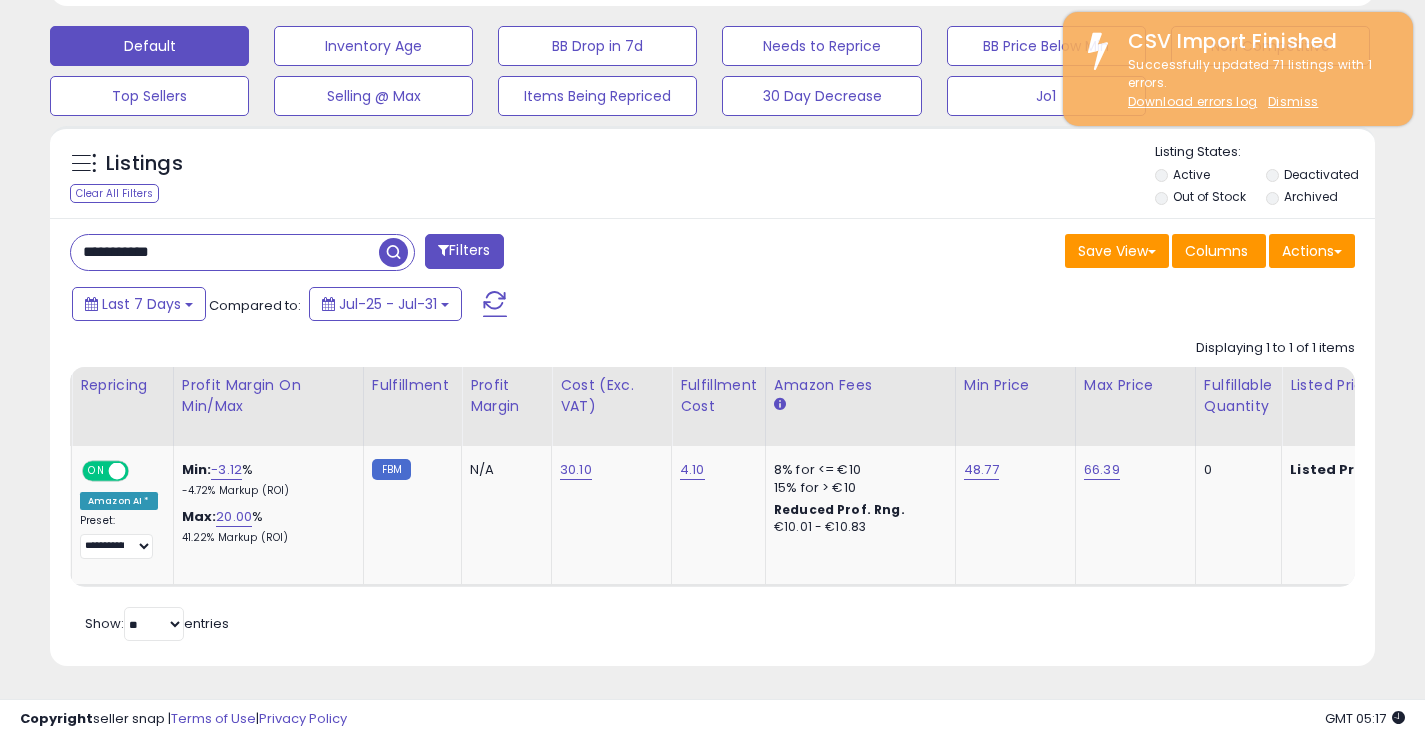 click at bounding box center (393, 252) 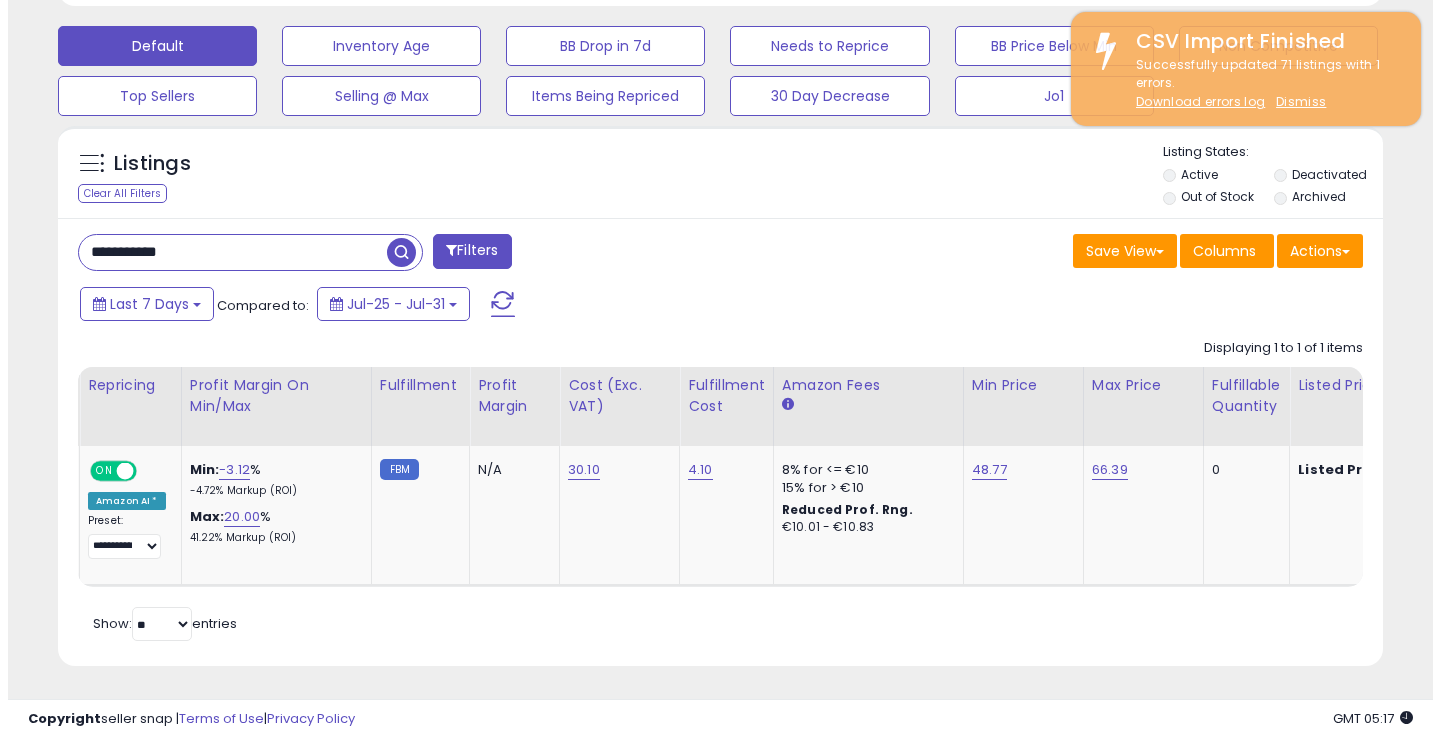scroll, scrollTop: 481, scrollLeft: 0, axis: vertical 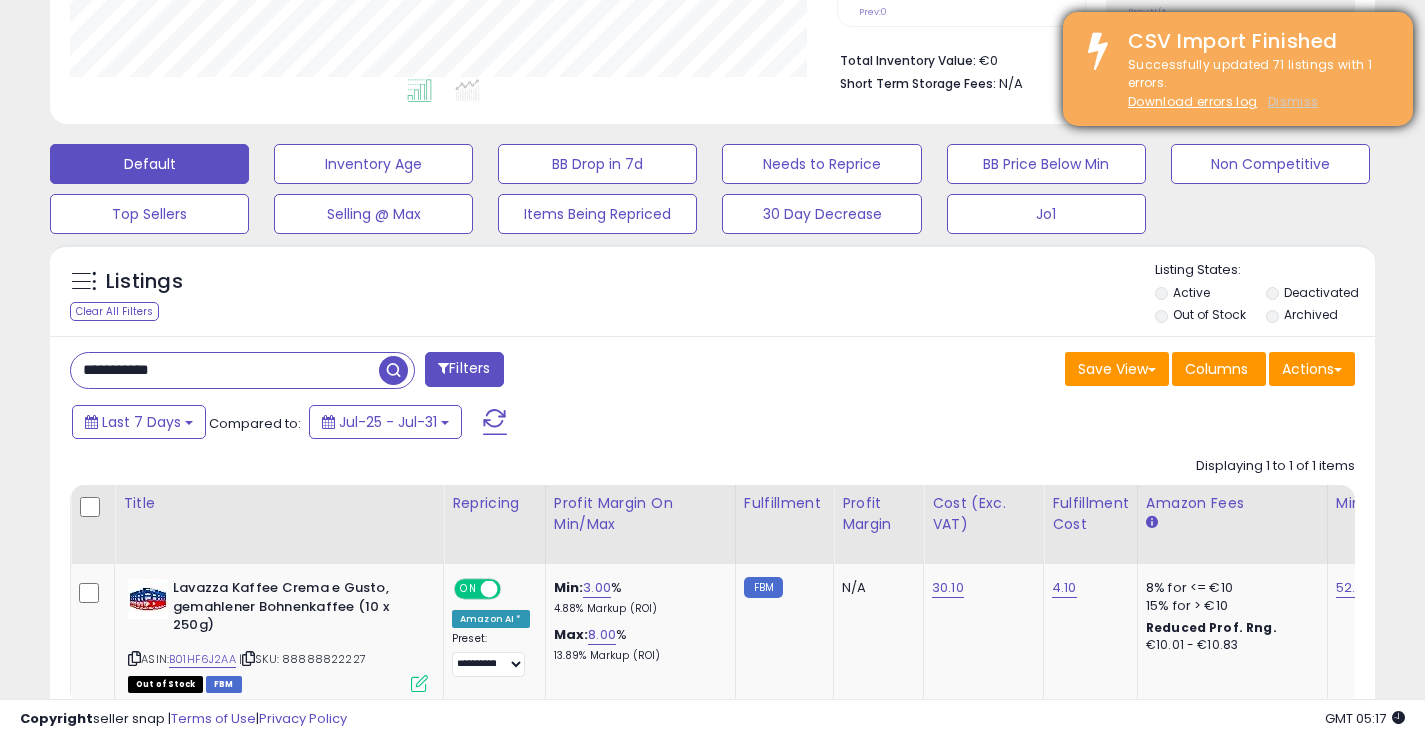 click on "Dismiss" at bounding box center (1293, 101) 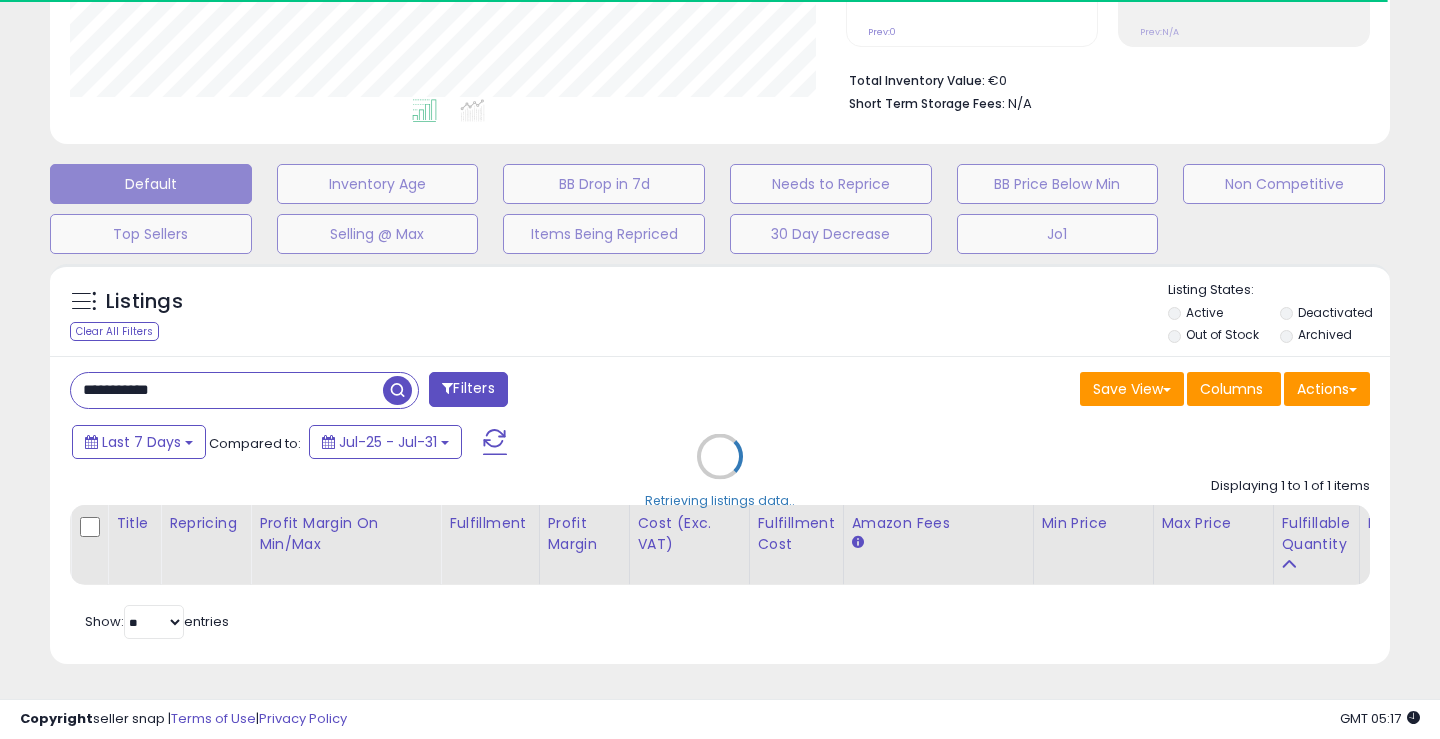 type 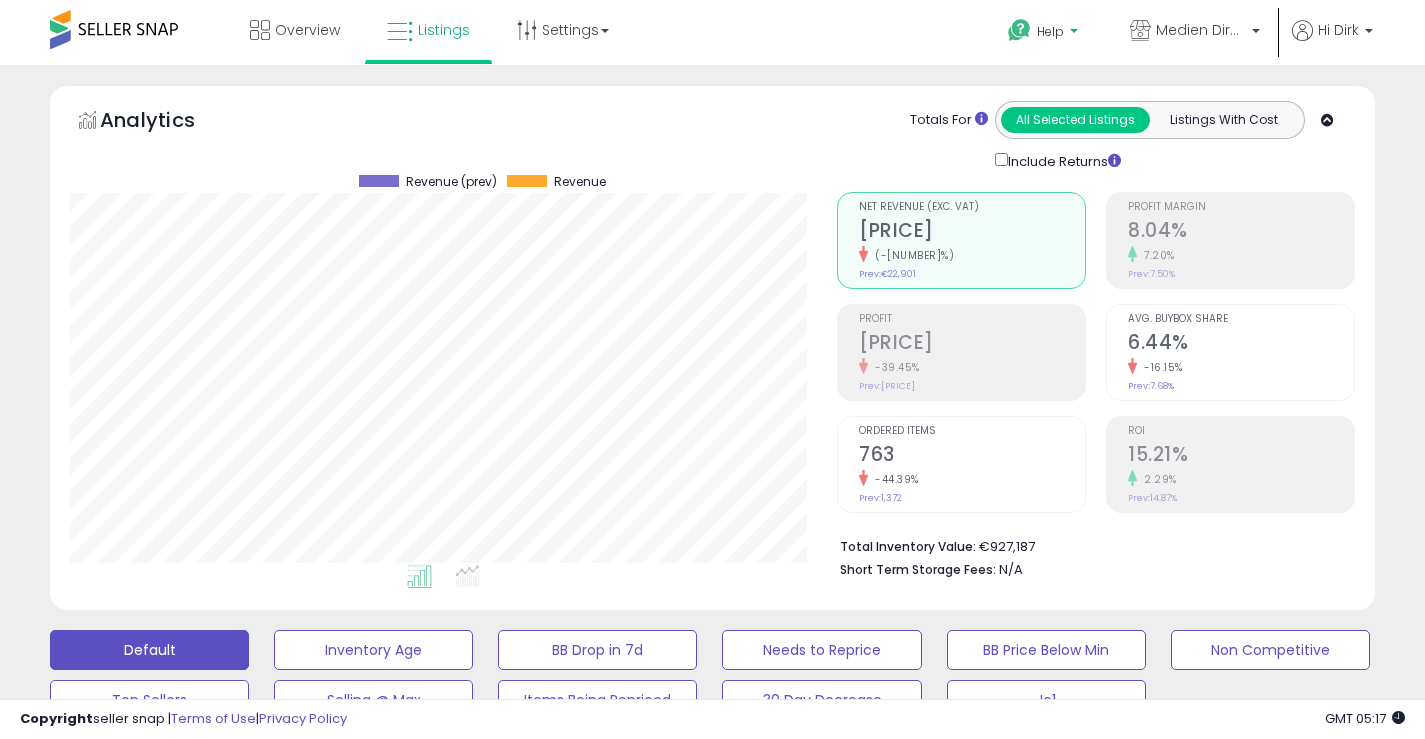 click on "Help" at bounding box center (1045, 34) 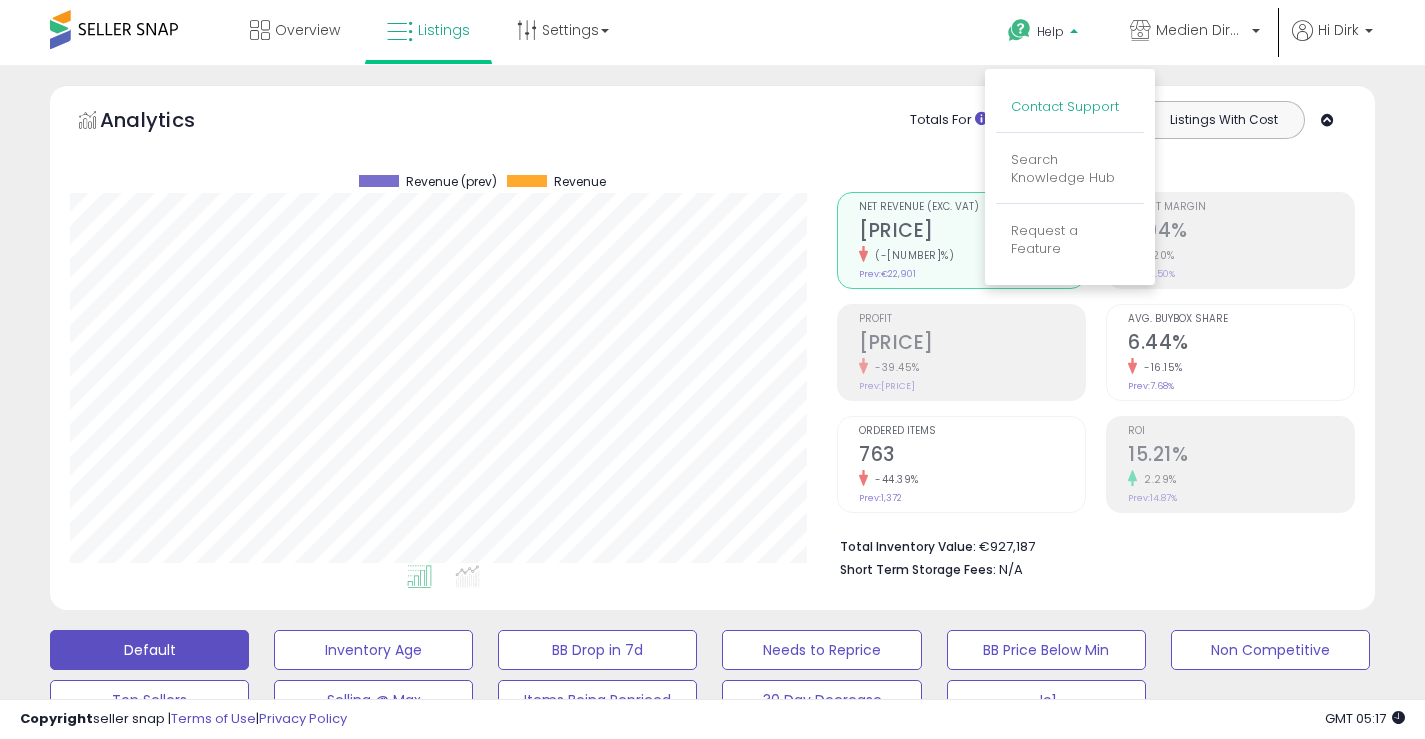 click on "Contact Support" at bounding box center (1065, 106) 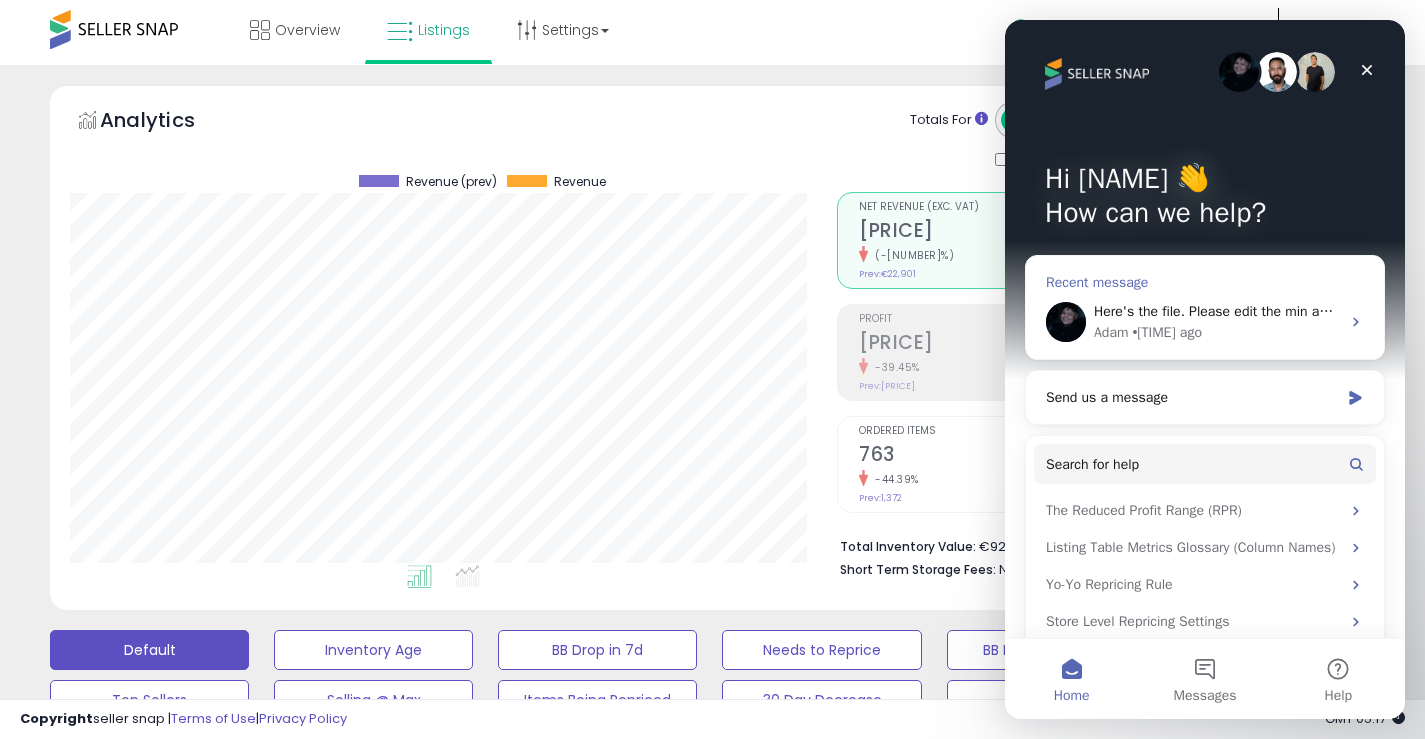click on "Here's the file. Please edit the min and max values import it." at bounding box center (1280, 311) 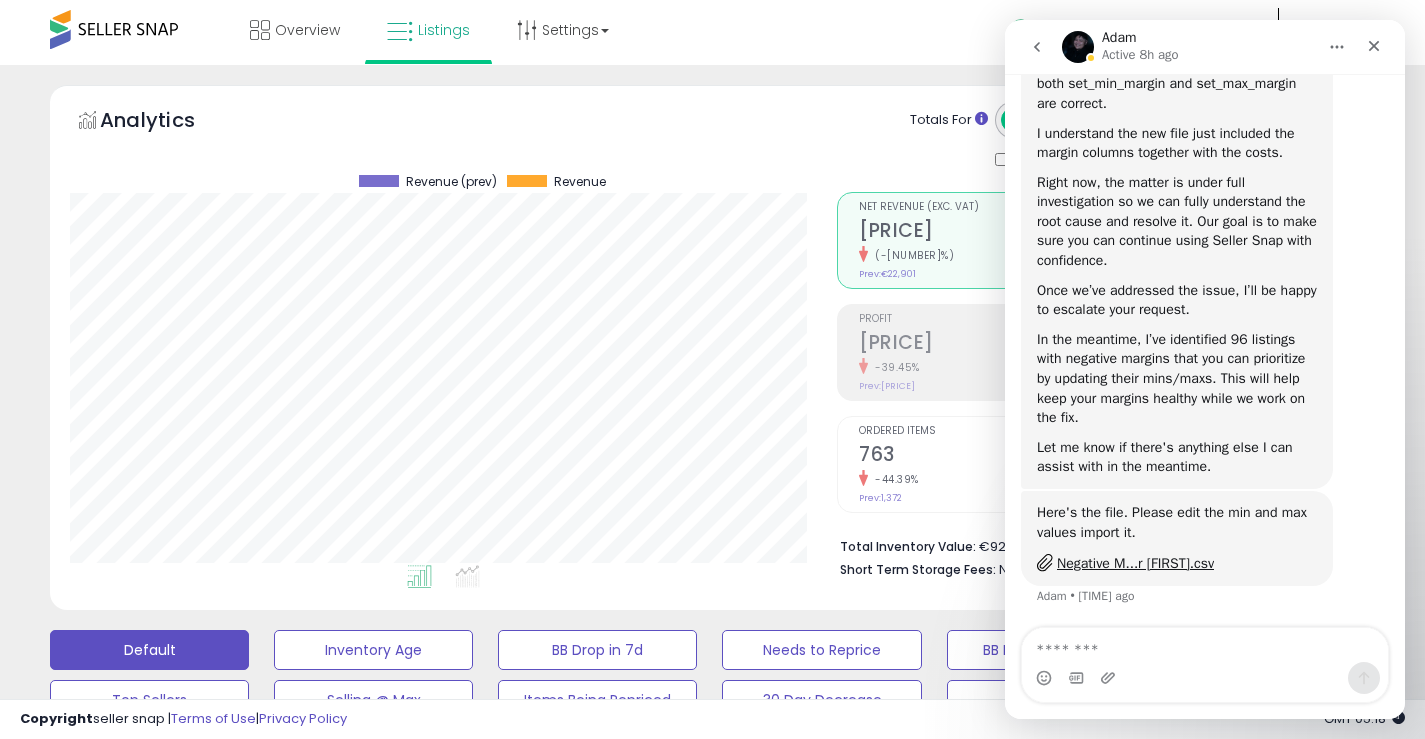click at bounding box center [424, 580] 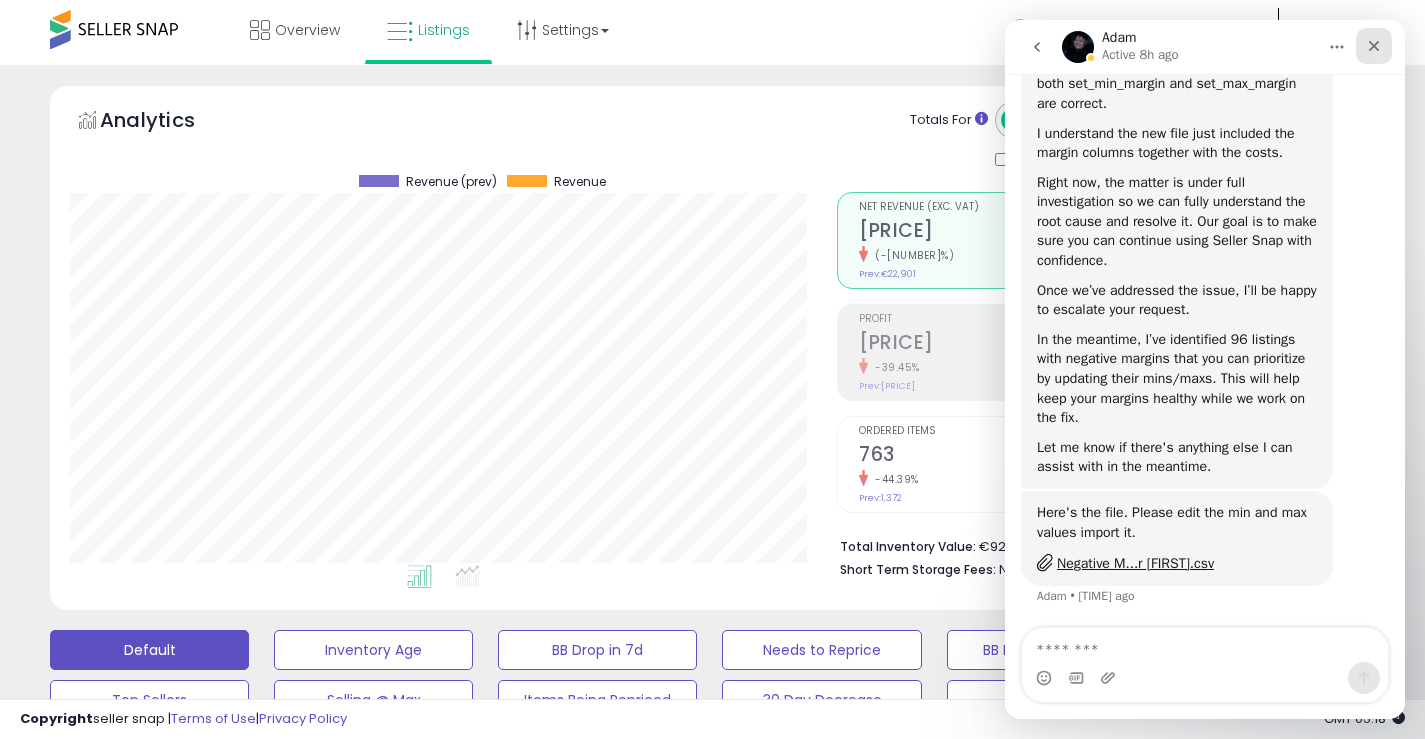 click 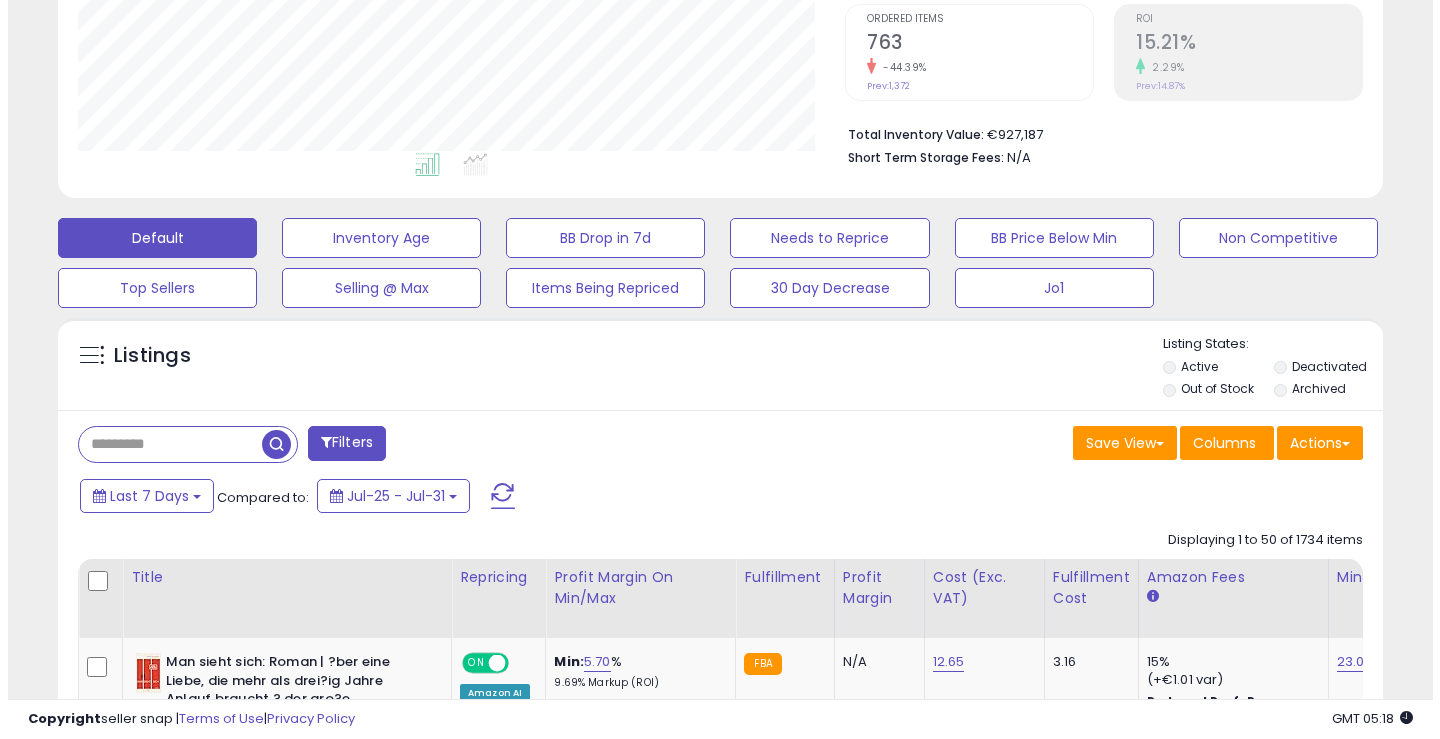 scroll, scrollTop: 409, scrollLeft: 0, axis: vertical 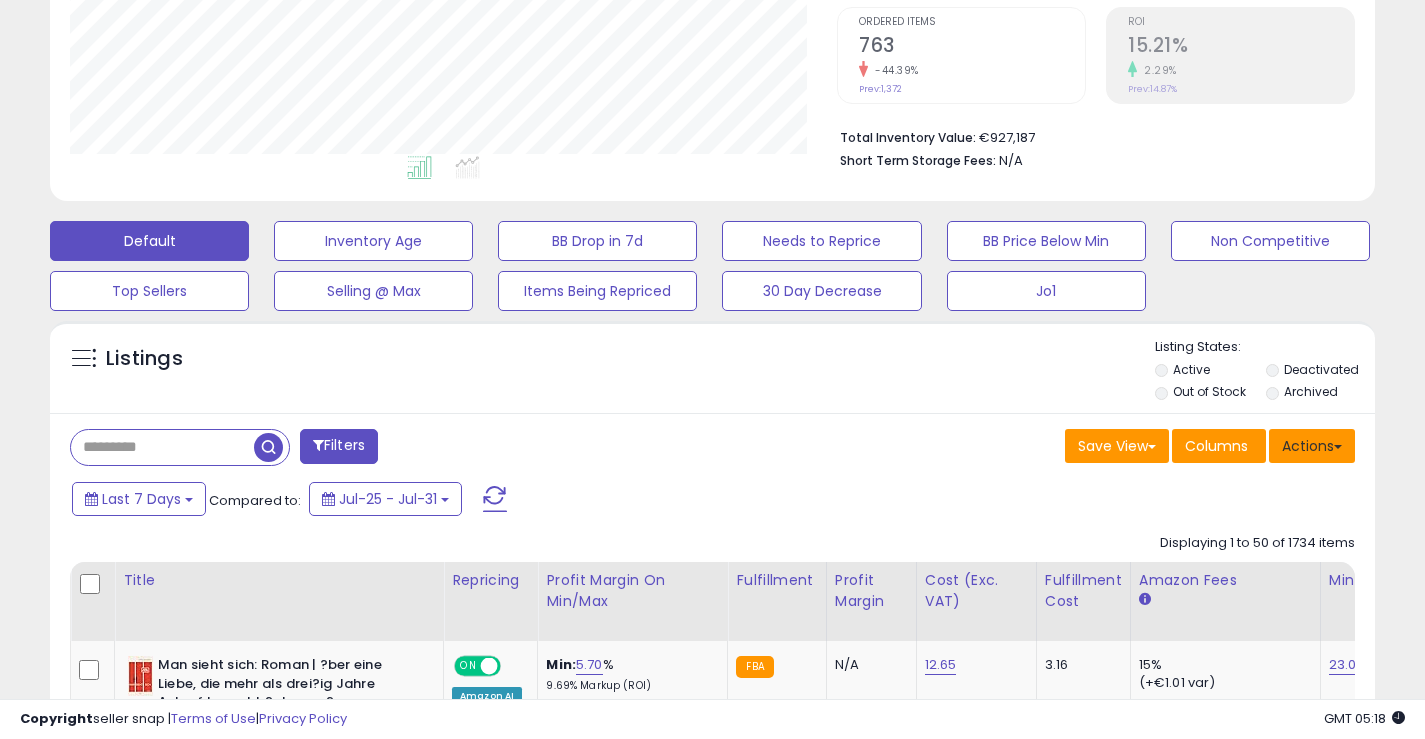 click on "Actions" at bounding box center (1312, 446) 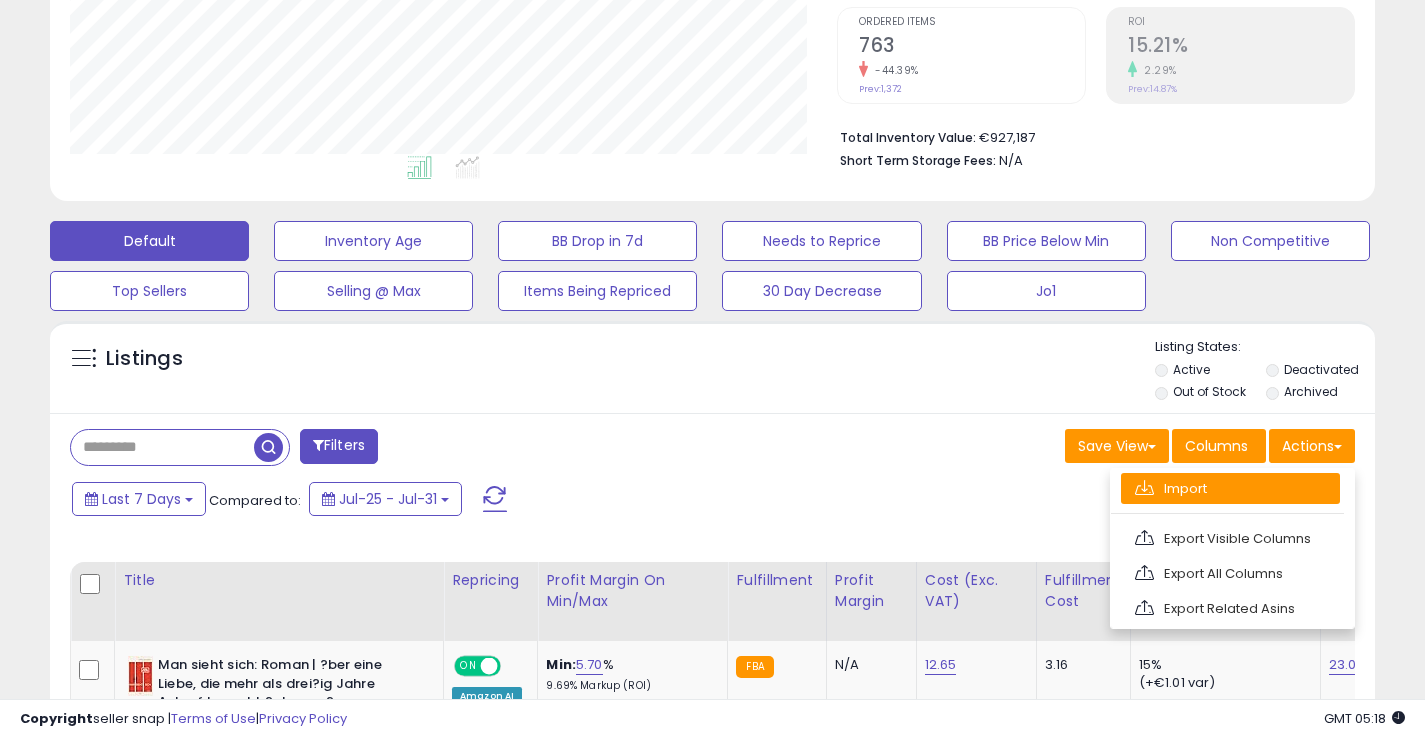click on "Import" at bounding box center [1230, 488] 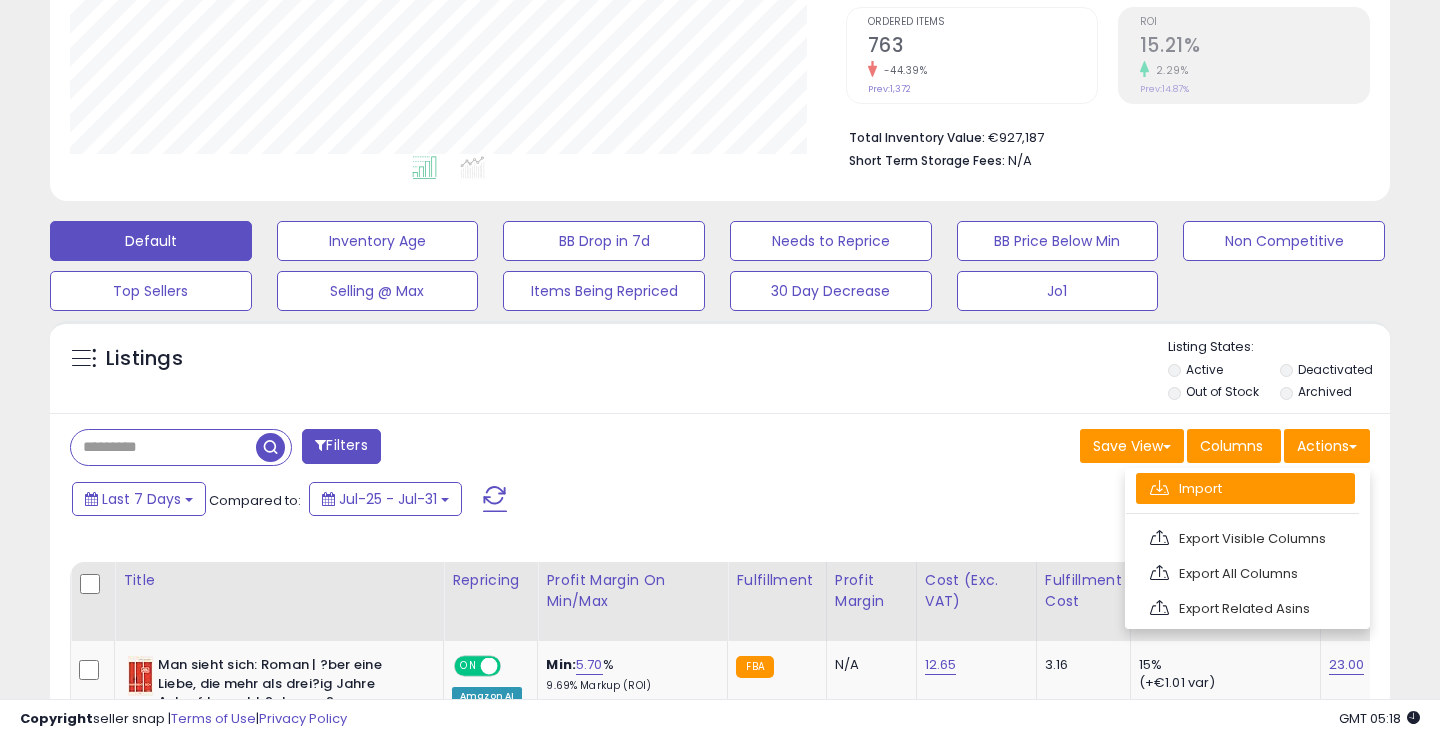 scroll, scrollTop: 999590, scrollLeft: 999224, axis: both 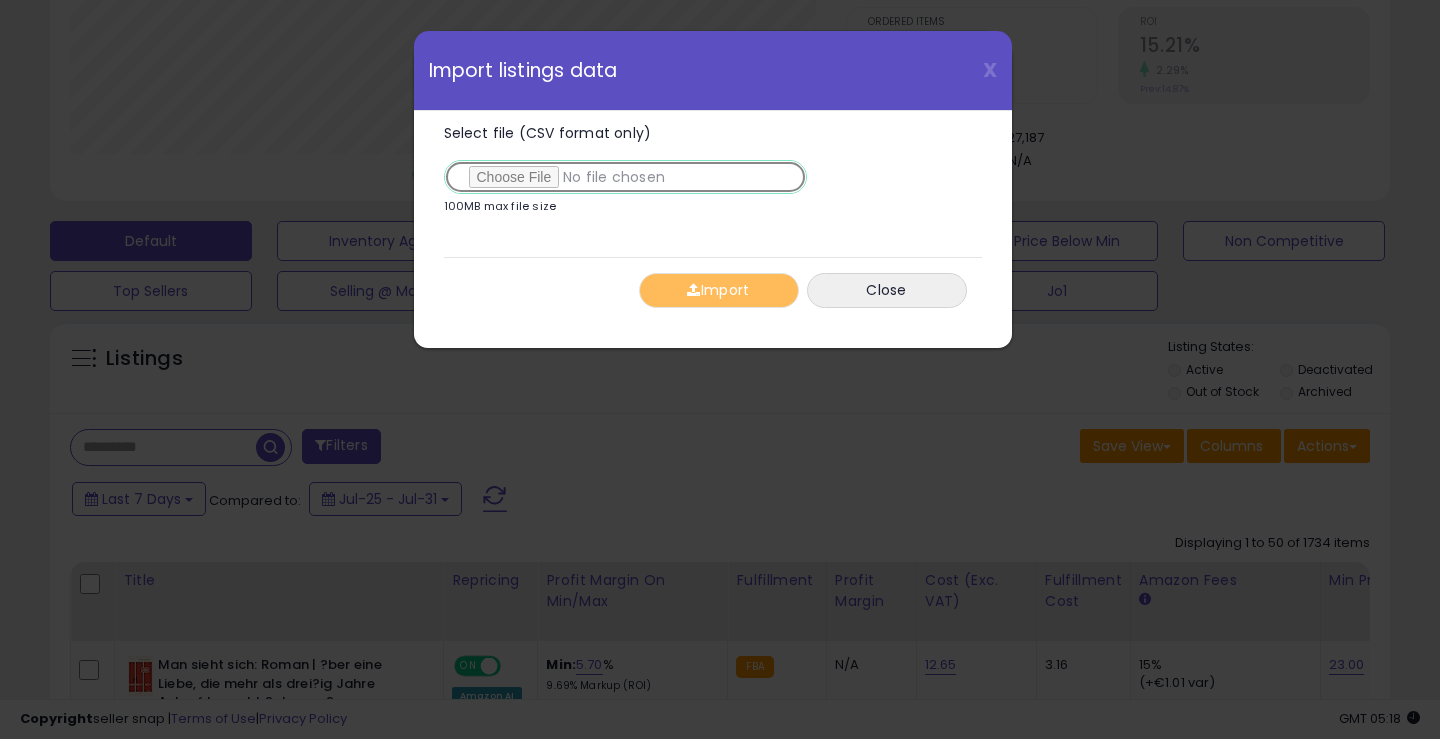 click on "Select file (CSV format only)" at bounding box center [625, 177] 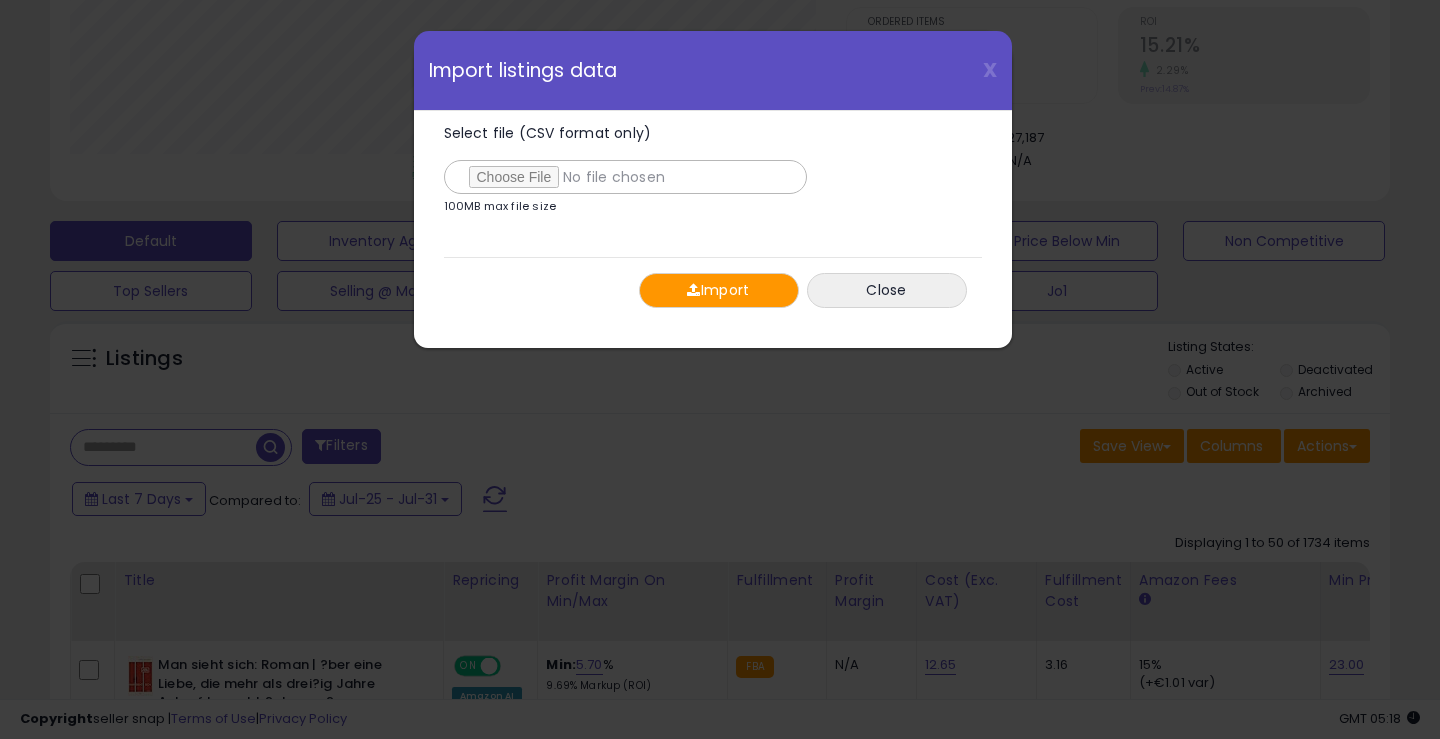 click on "Import" at bounding box center (719, 290) 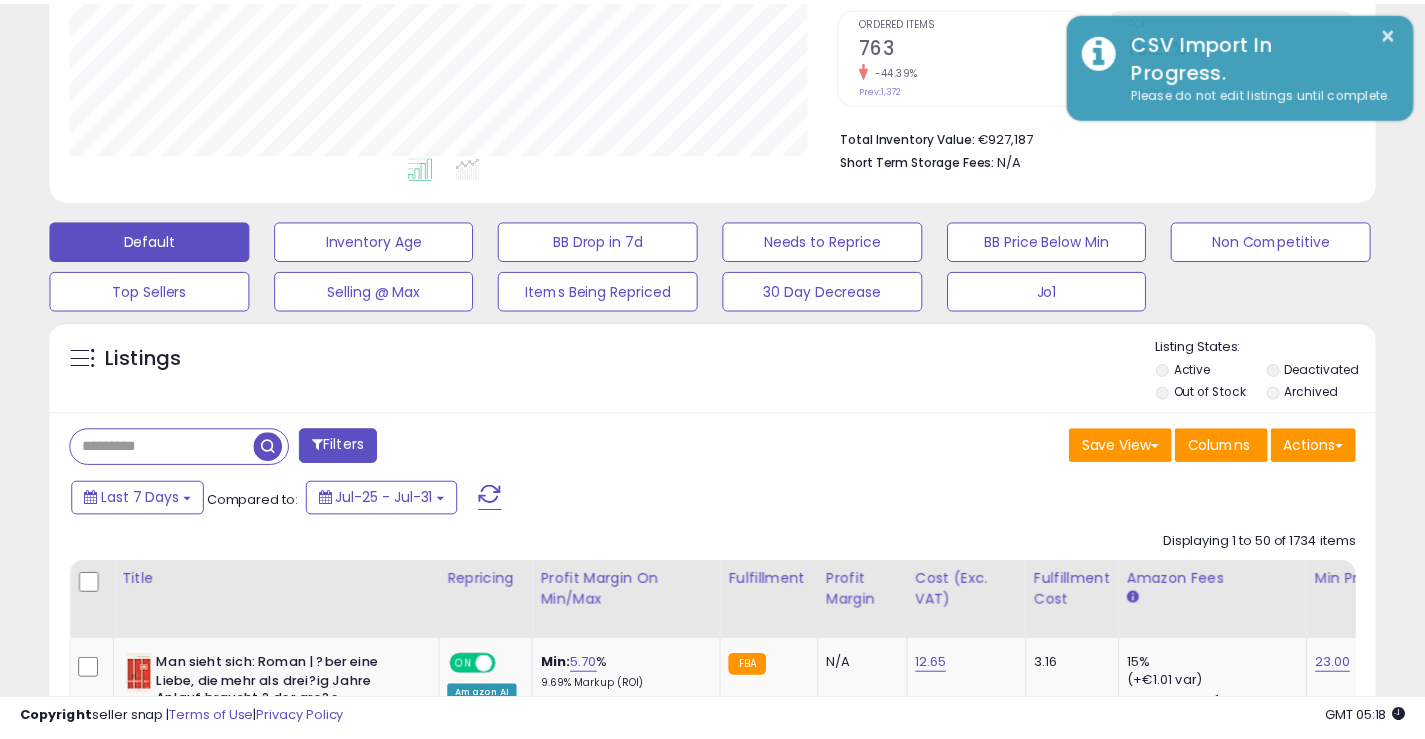 scroll, scrollTop: 410, scrollLeft: 767, axis: both 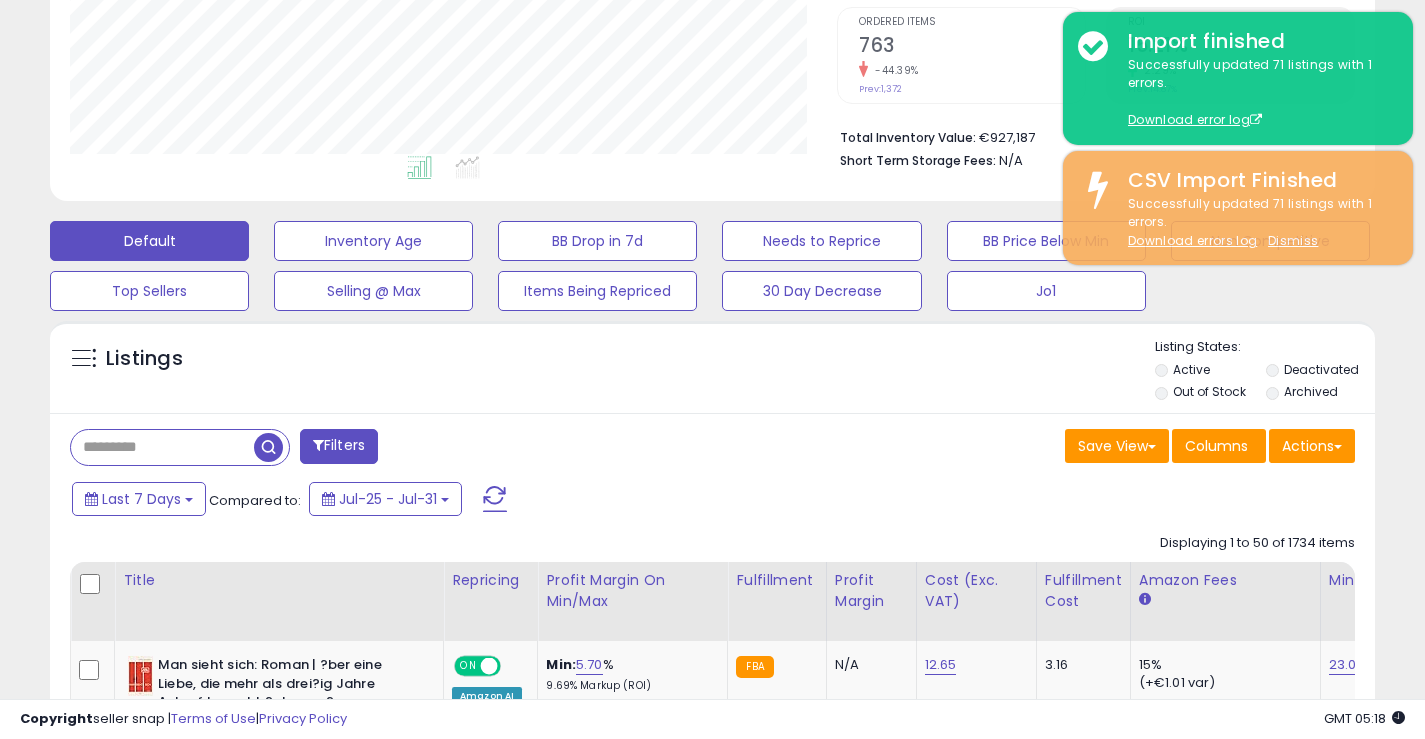 click at bounding box center [162, 447] 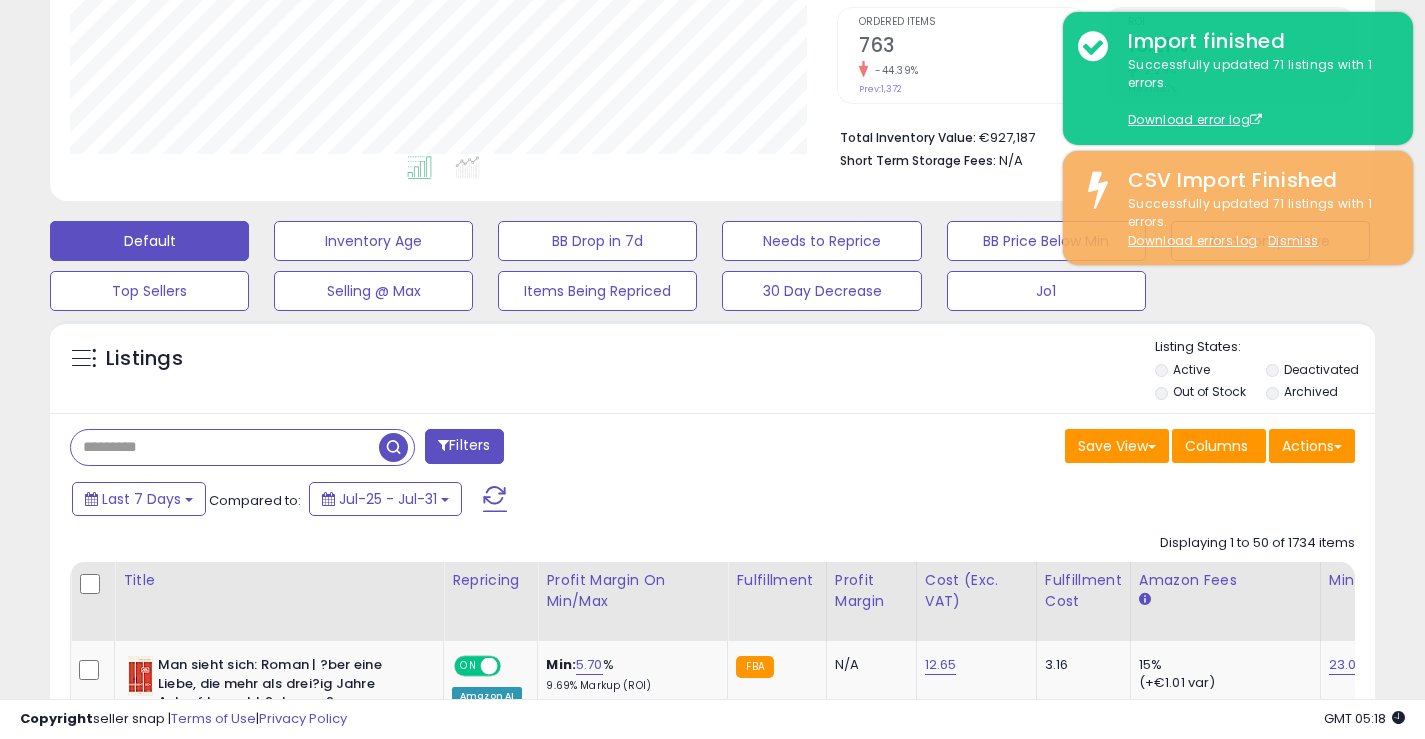 paste on "**********" 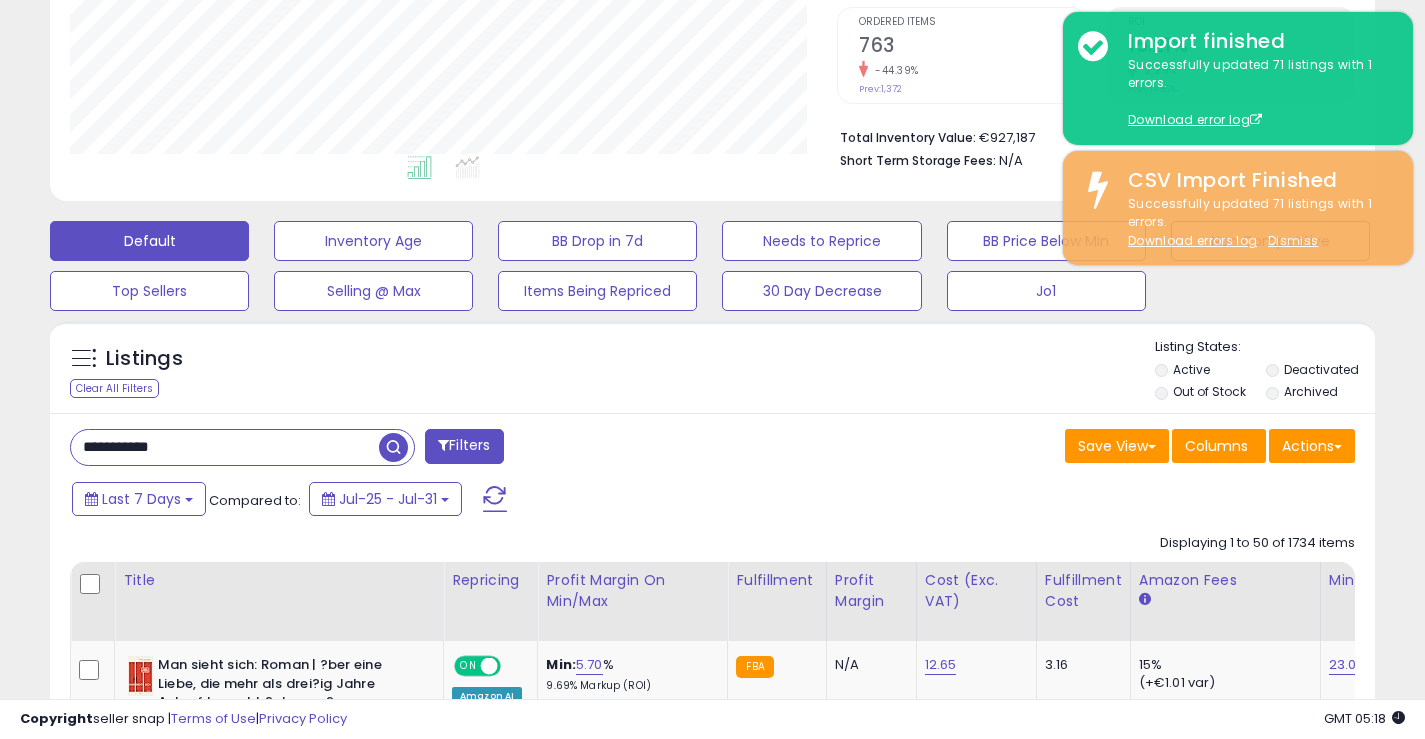 type on "**********" 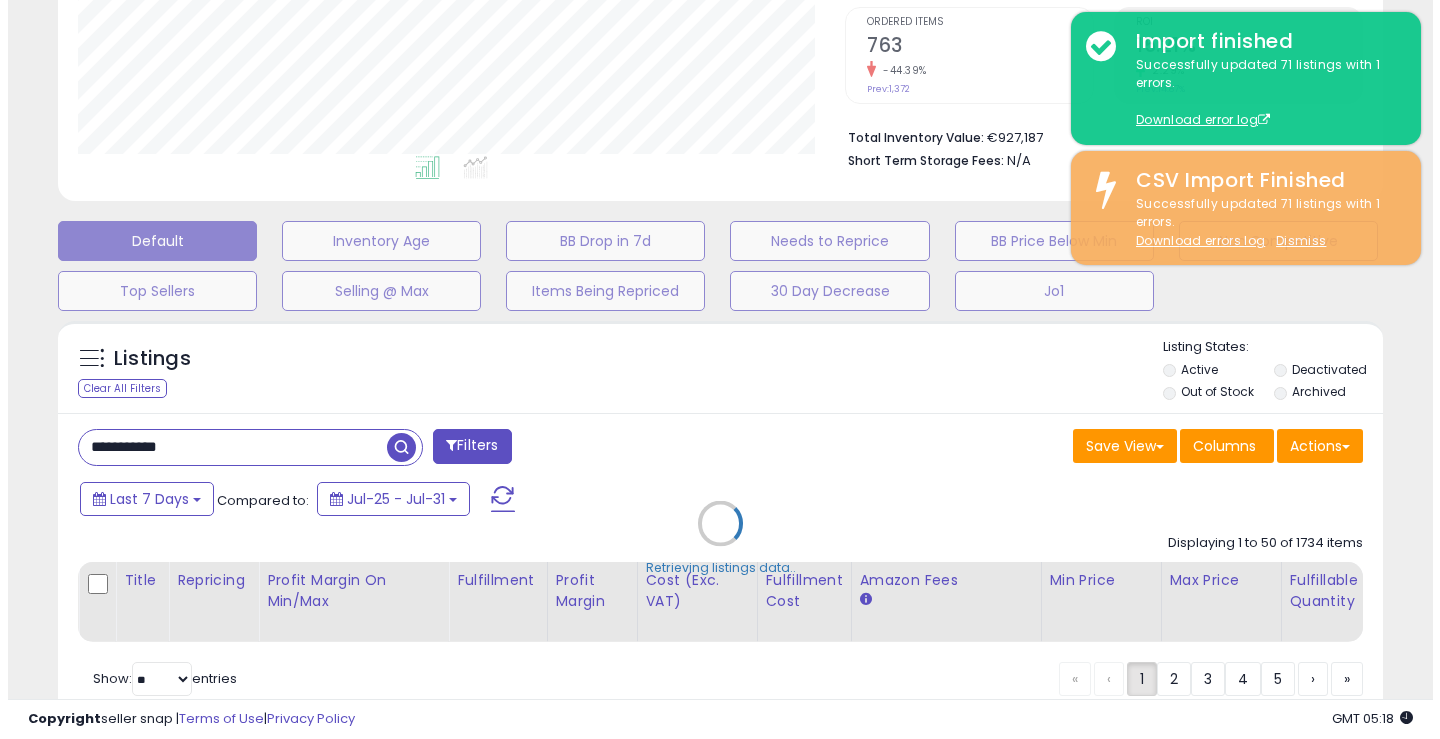scroll, scrollTop: 999590, scrollLeft: 999224, axis: both 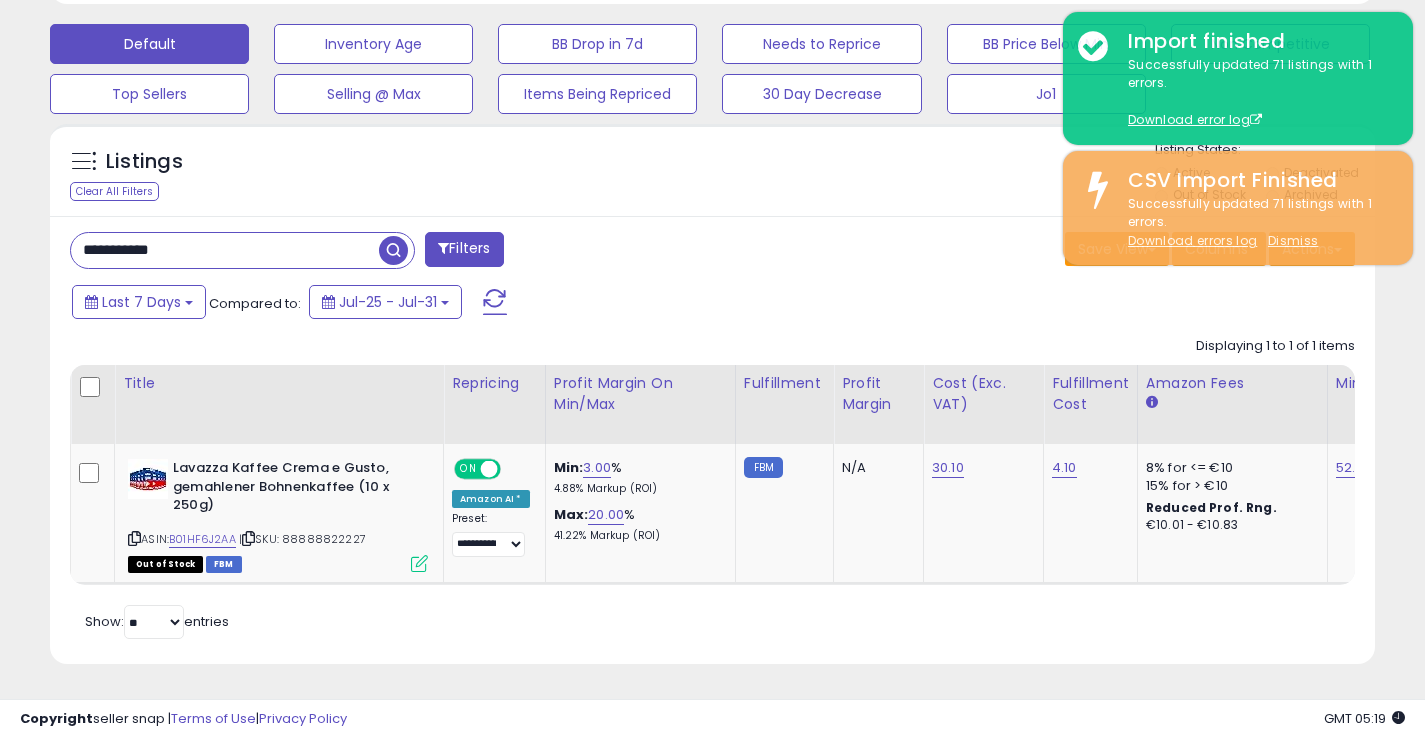 click at bounding box center [393, 250] 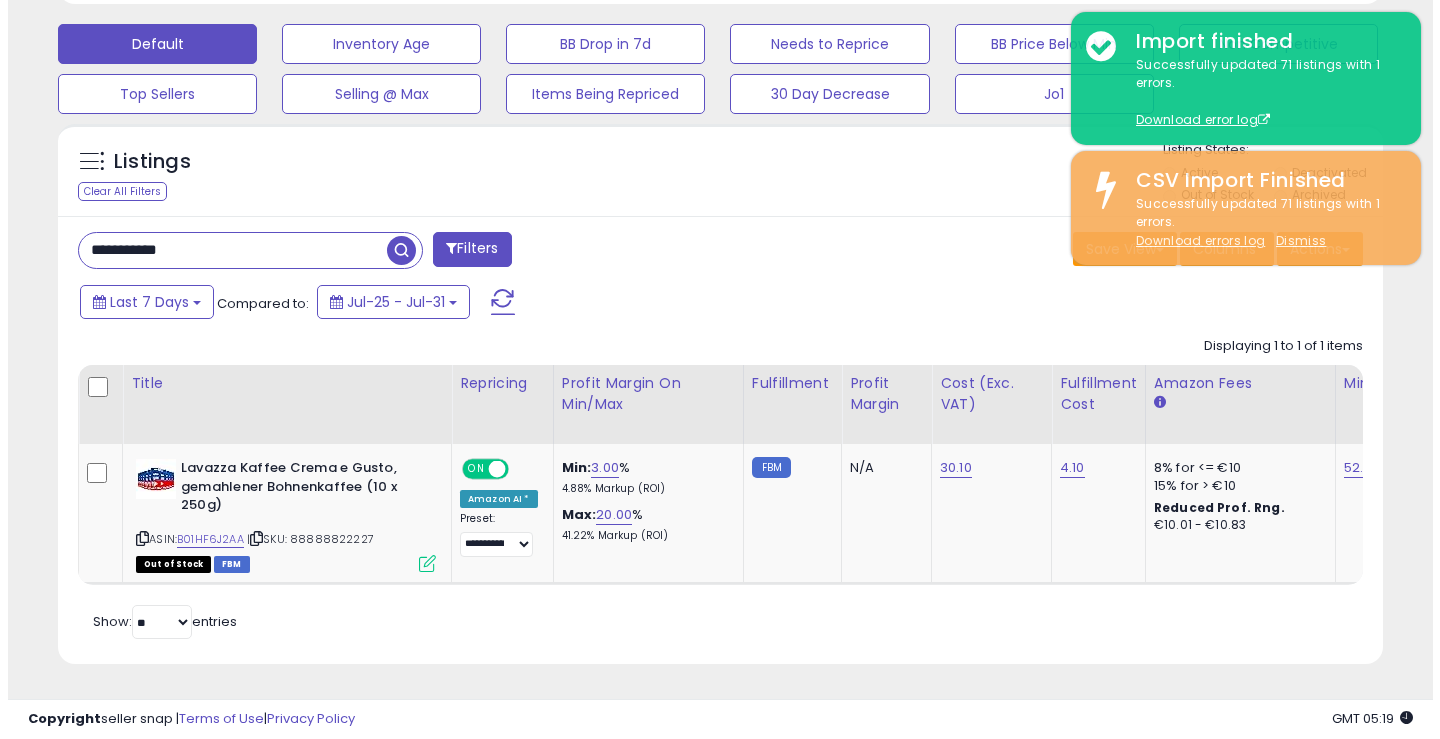 scroll, scrollTop: 481, scrollLeft: 0, axis: vertical 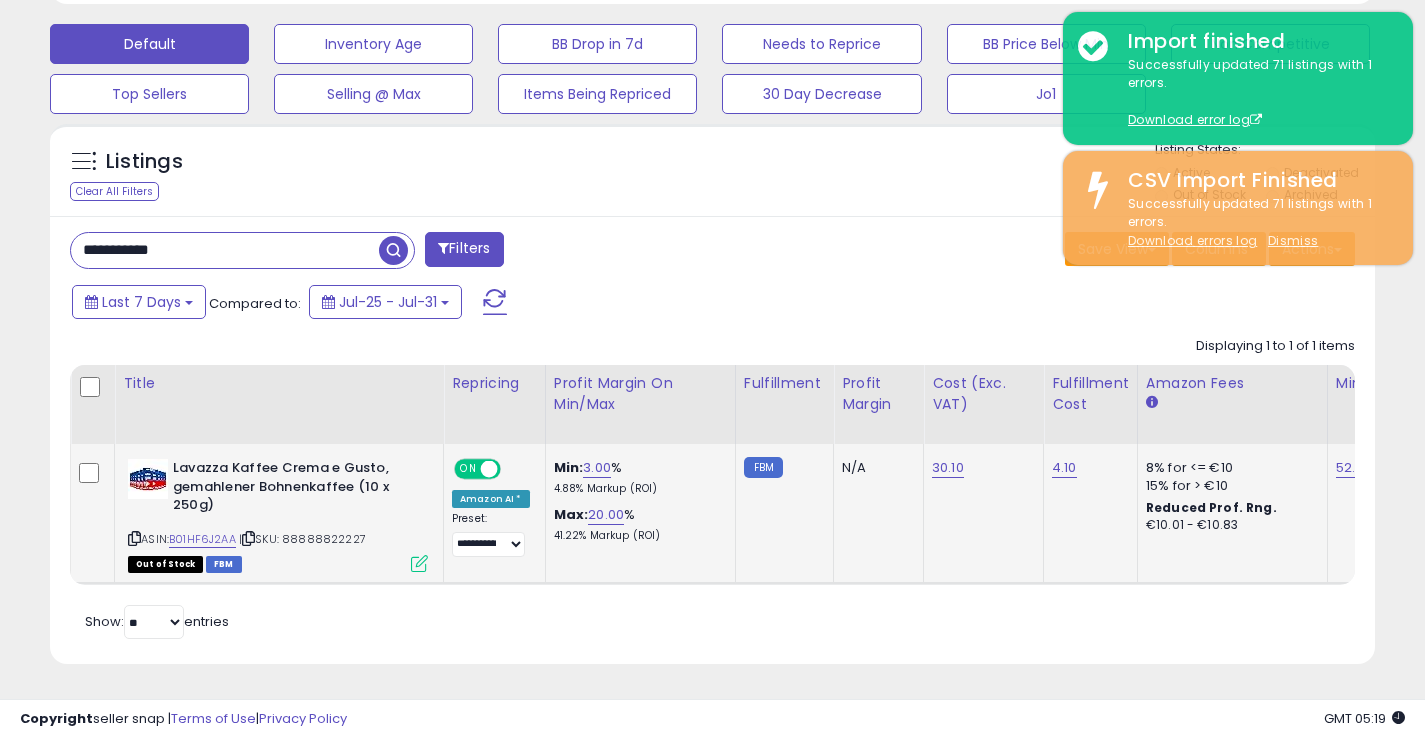 click at bounding box center (419, 563) 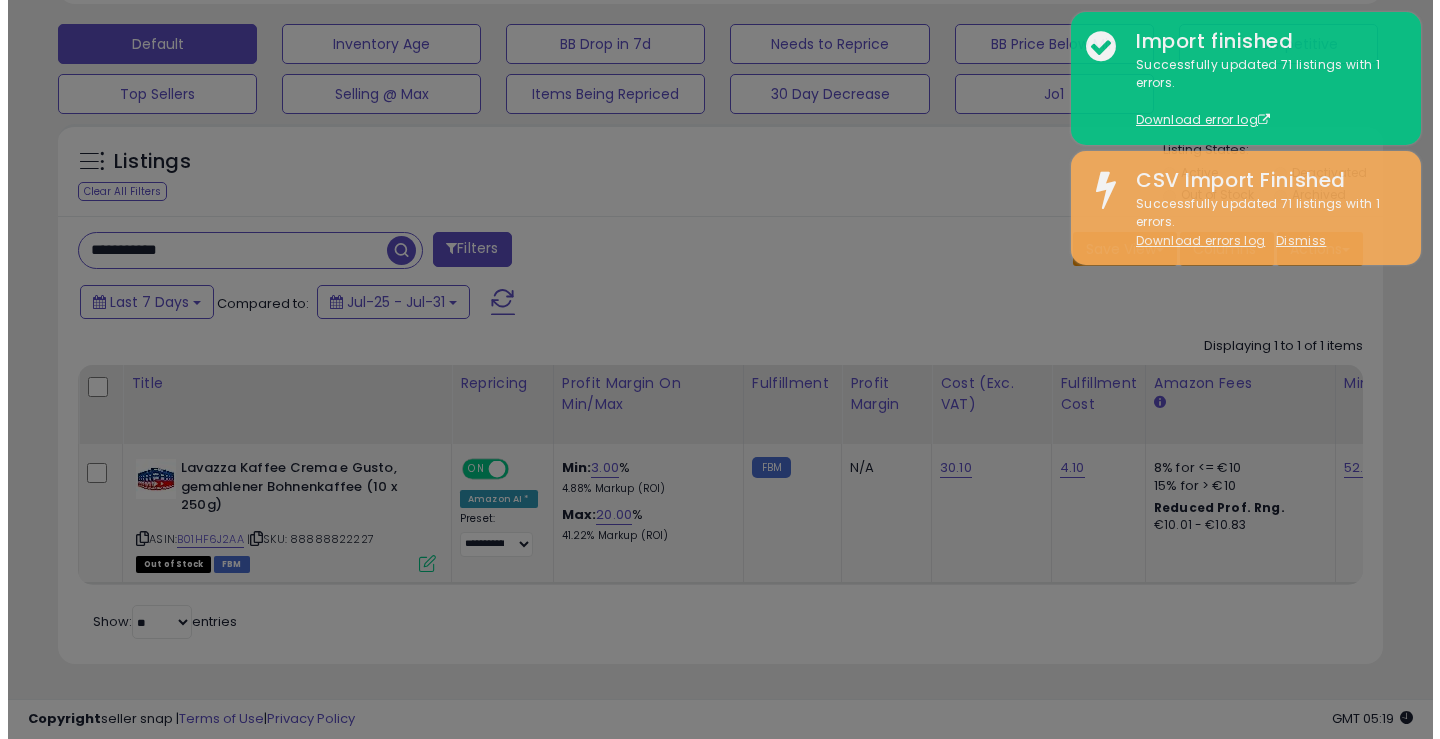 scroll, scrollTop: 999590, scrollLeft: 999224, axis: both 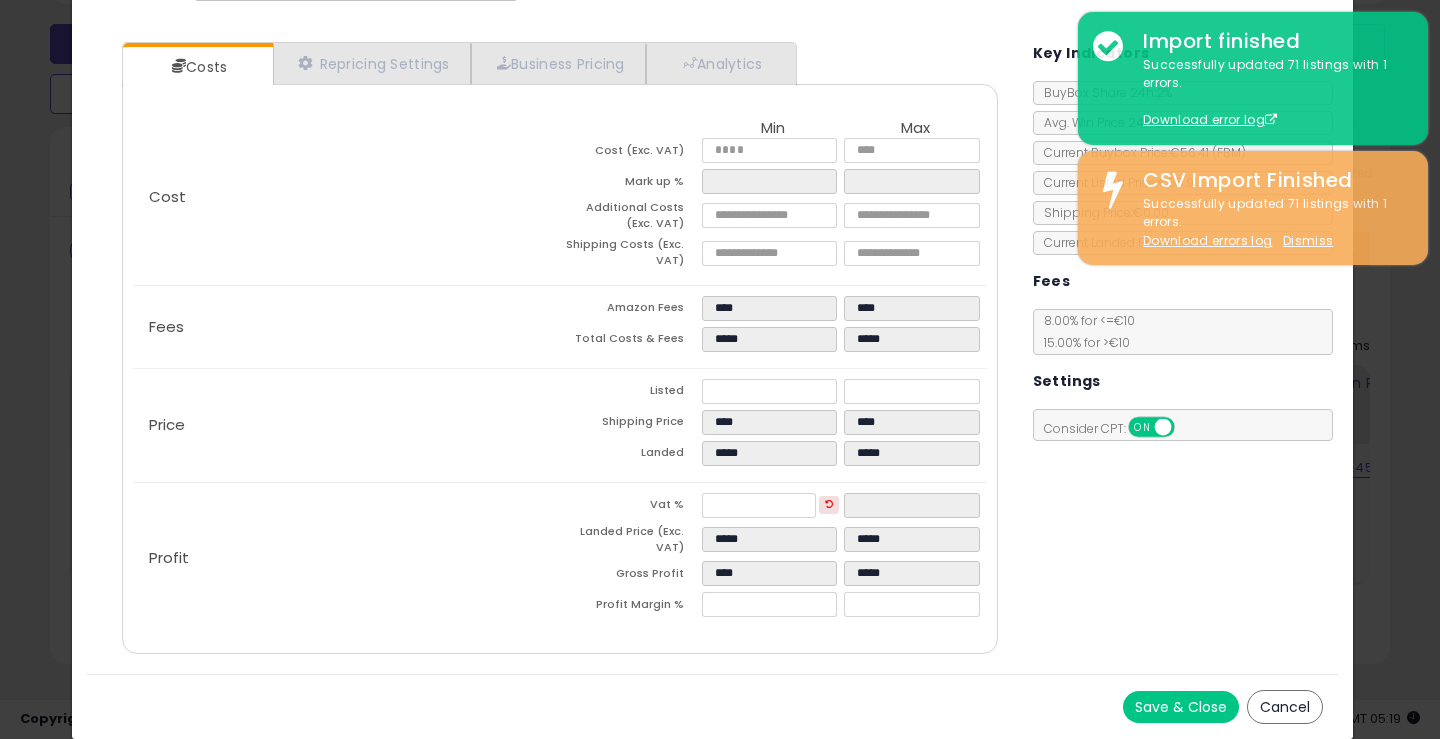 click on "Cancel" at bounding box center (1285, 707) 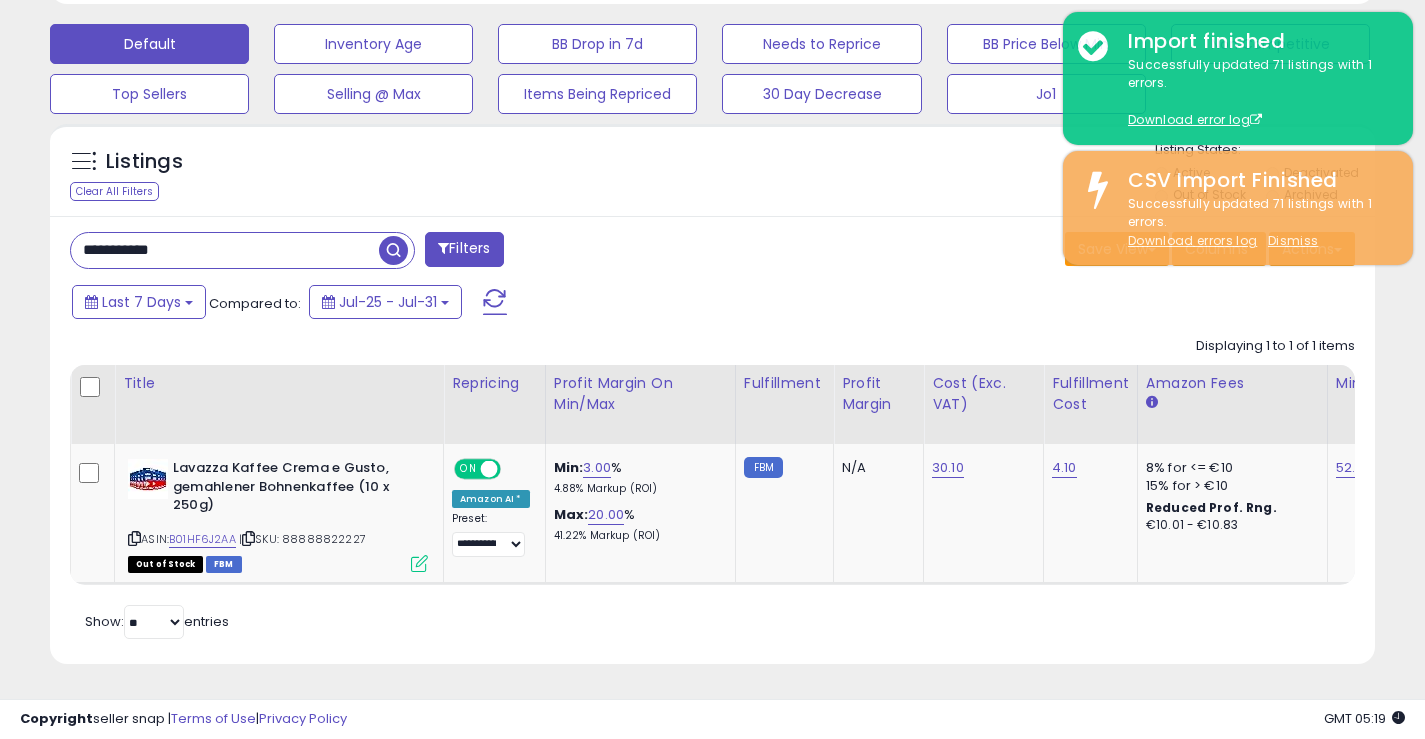 scroll, scrollTop: 410, scrollLeft: 767, axis: both 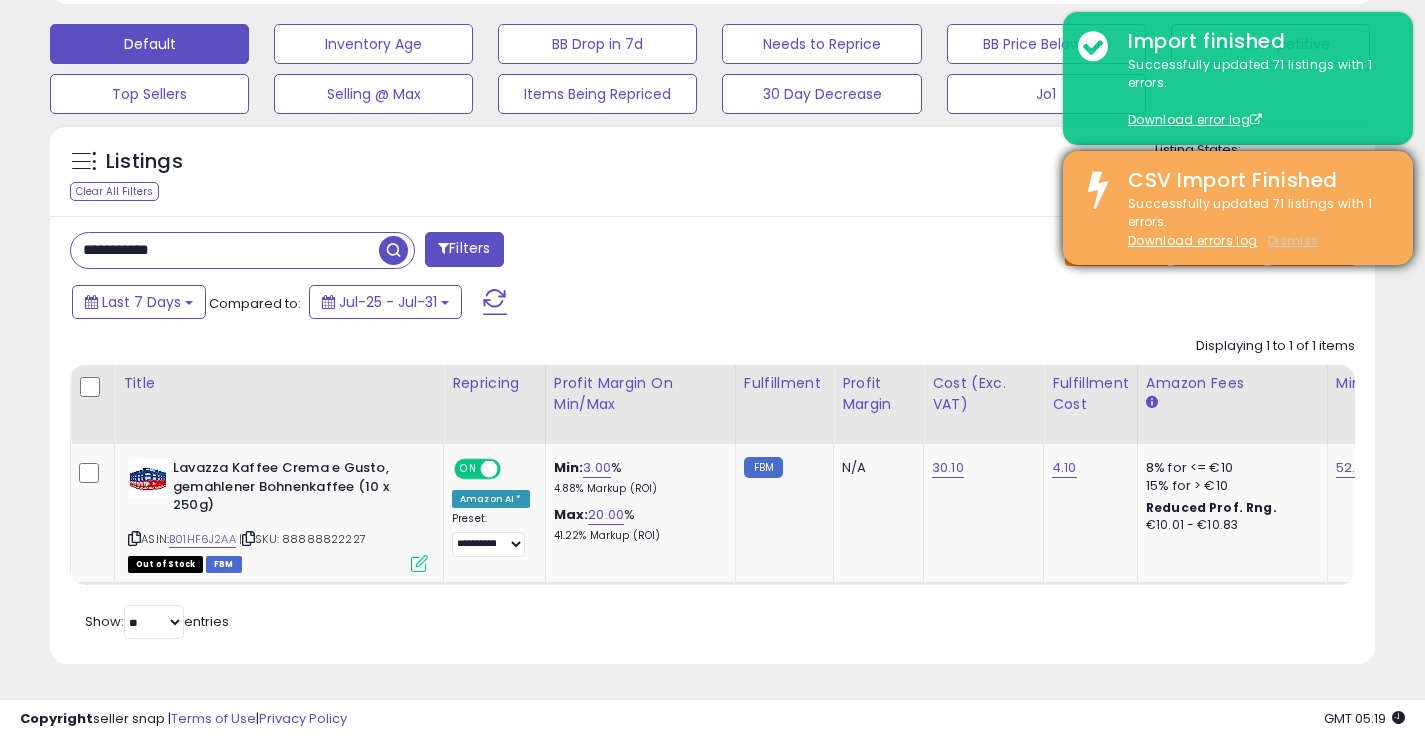 click on "Dismiss" at bounding box center [1293, 240] 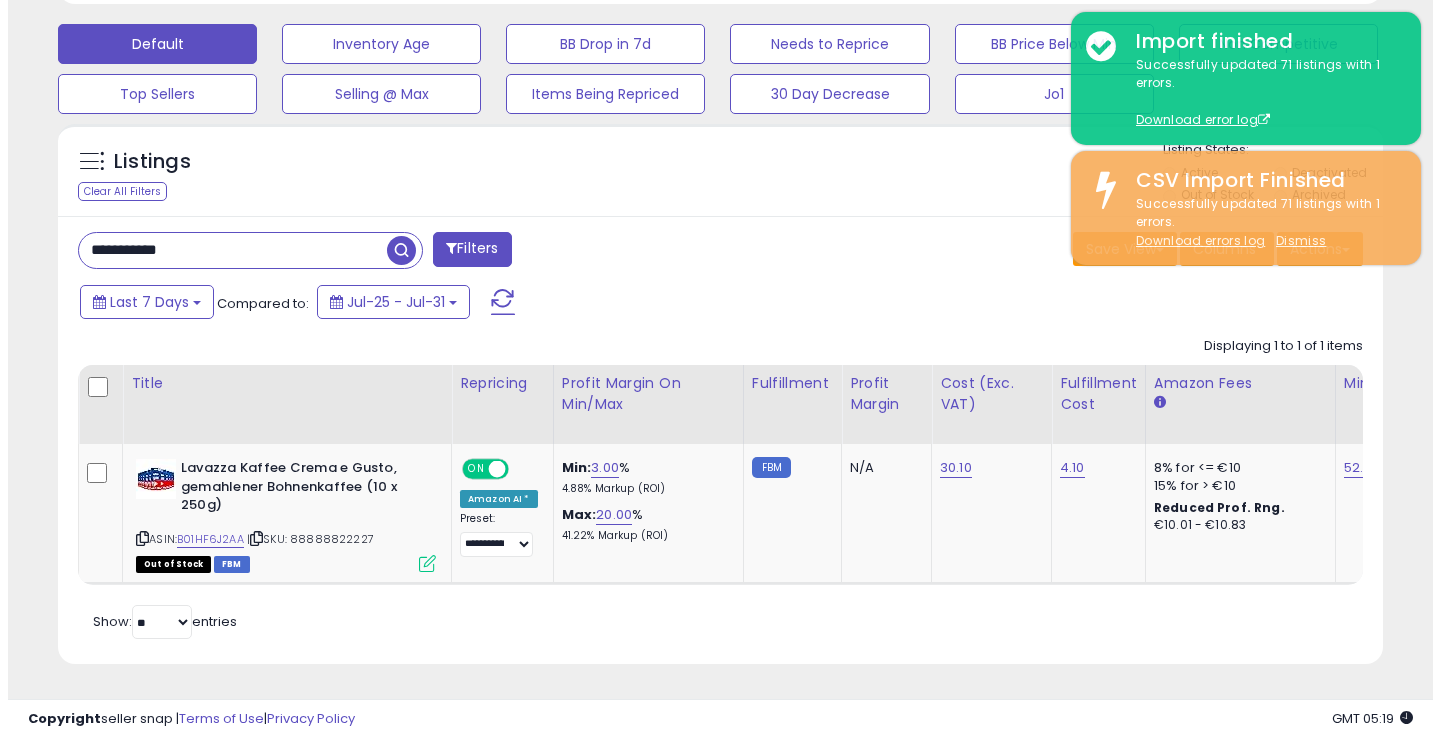 scroll, scrollTop: 481, scrollLeft: 0, axis: vertical 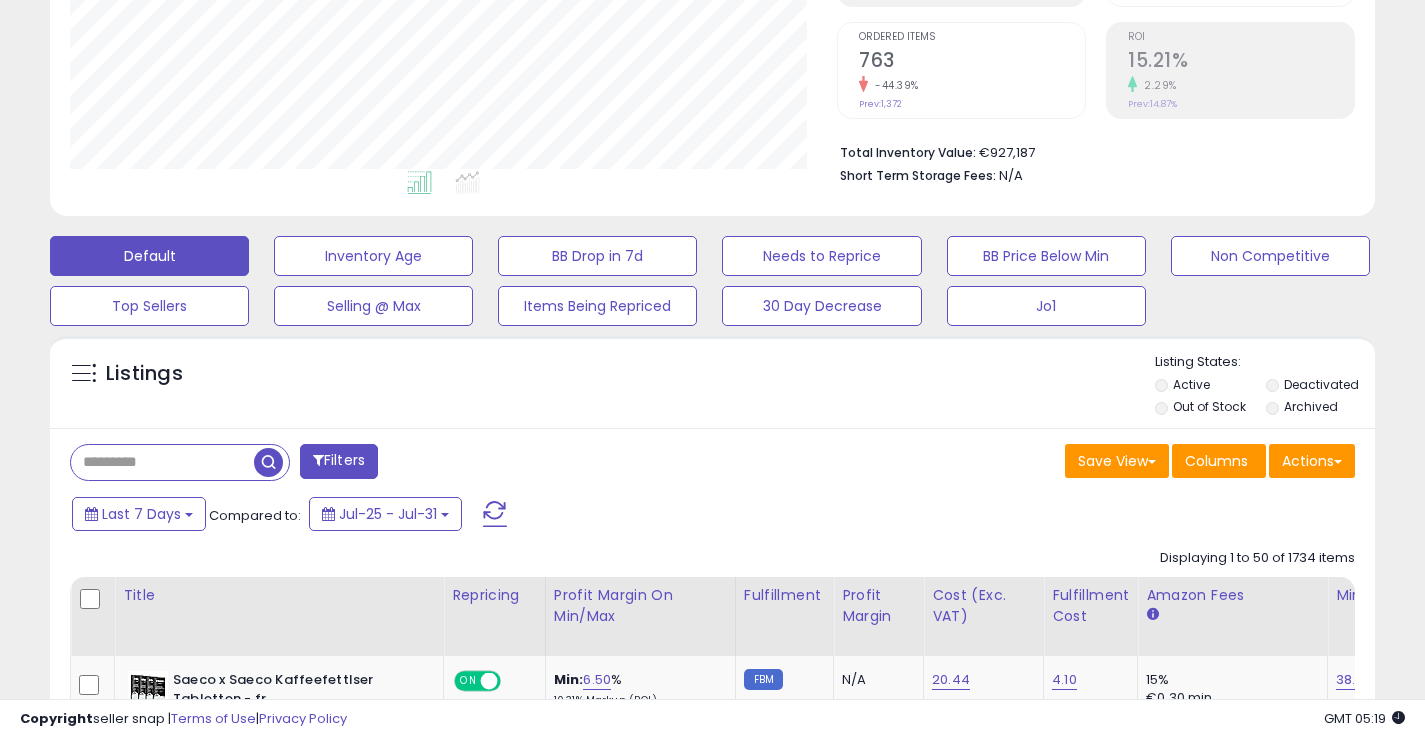 click at bounding box center [162, 462] 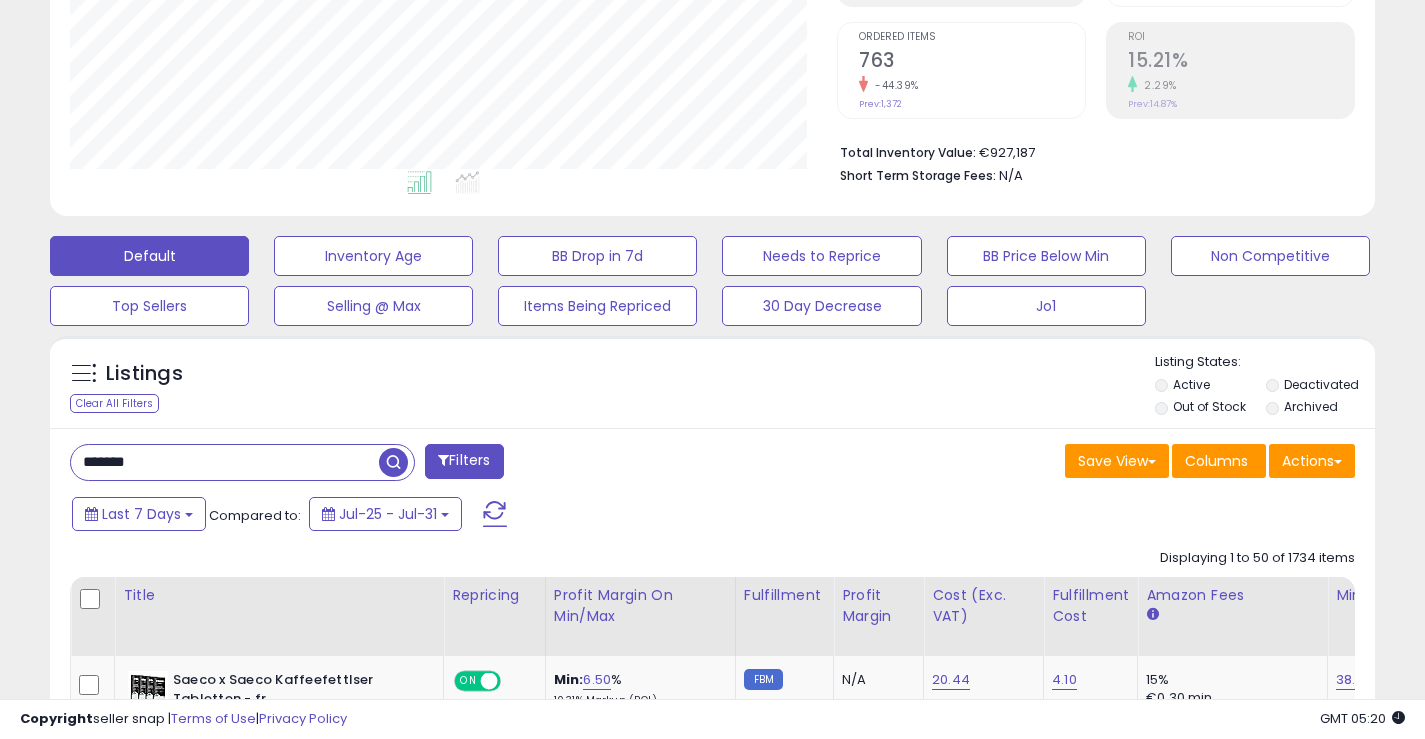 type on "*******" 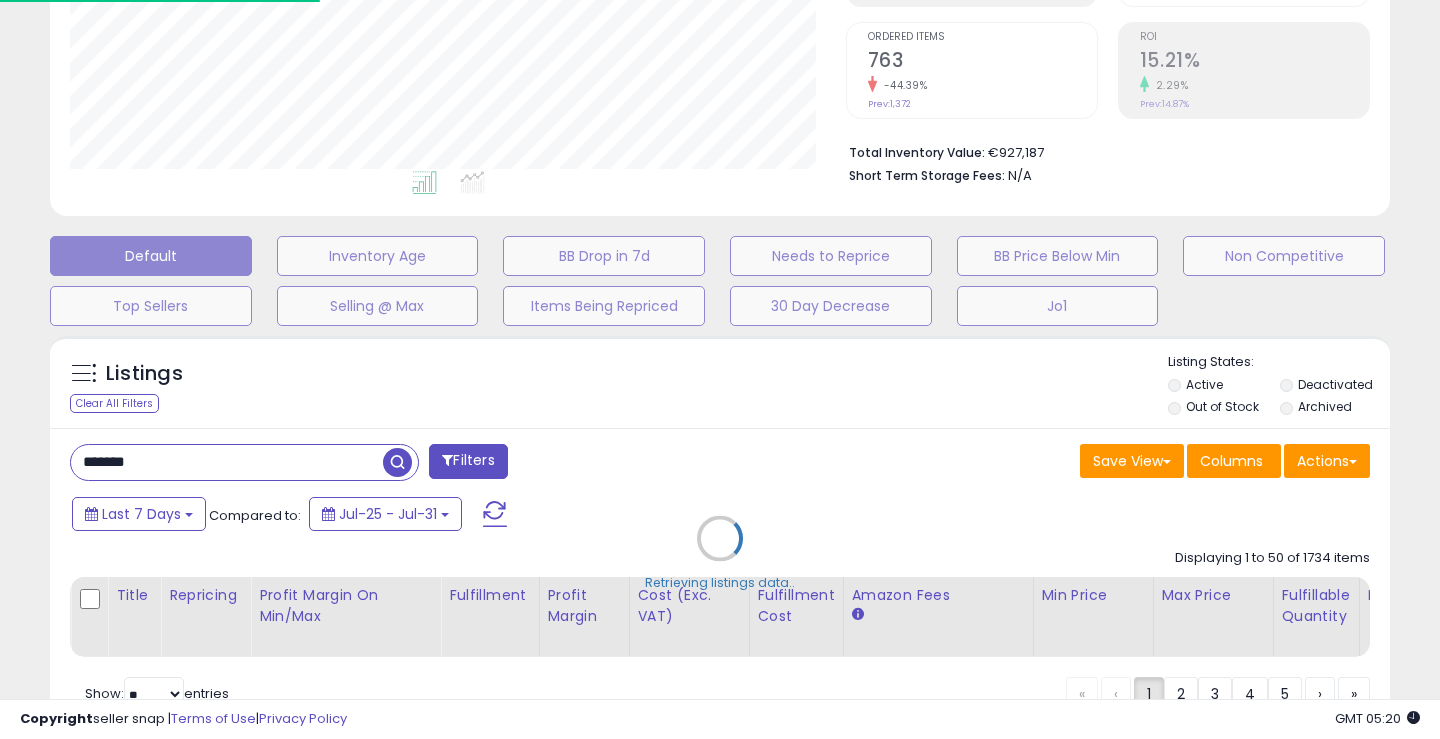 scroll, scrollTop: 999590, scrollLeft: 999224, axis: both 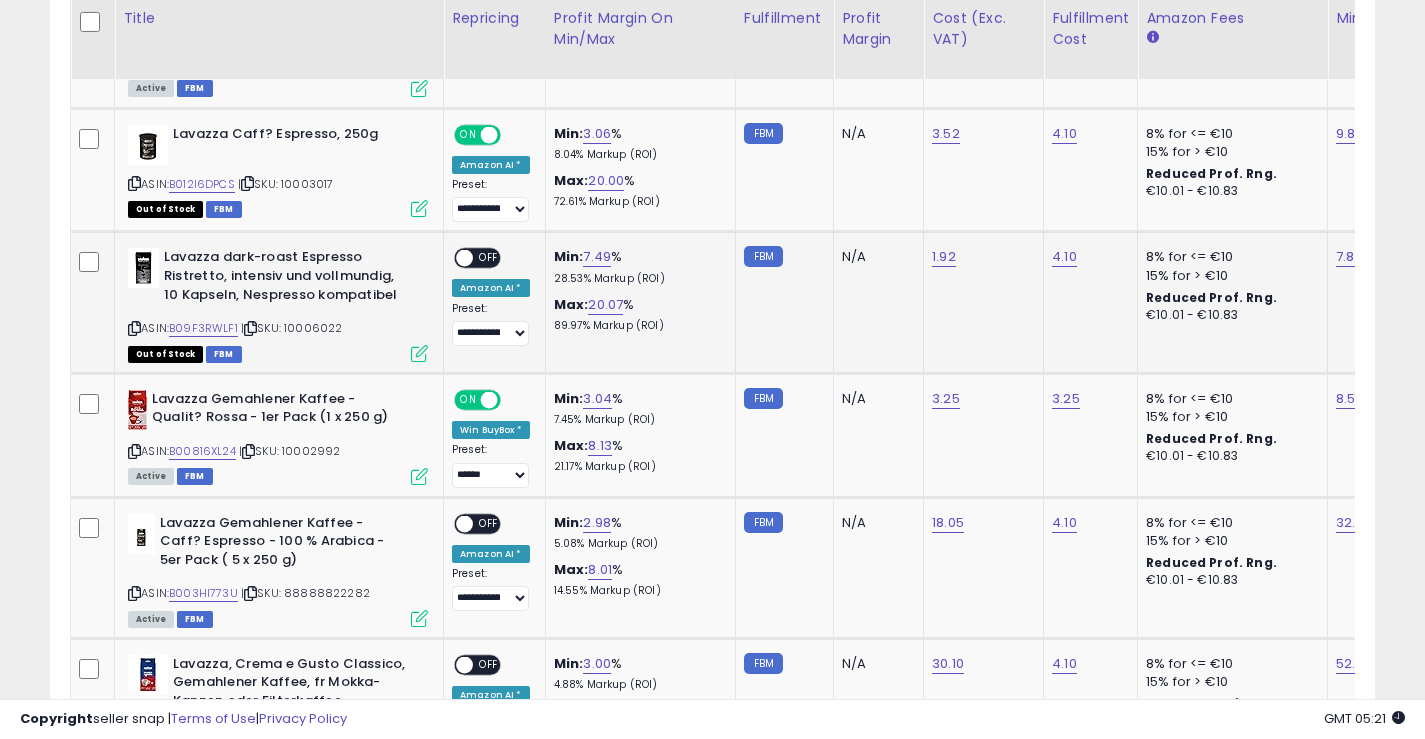 click on "OFF" at bounding box center [489, 258] 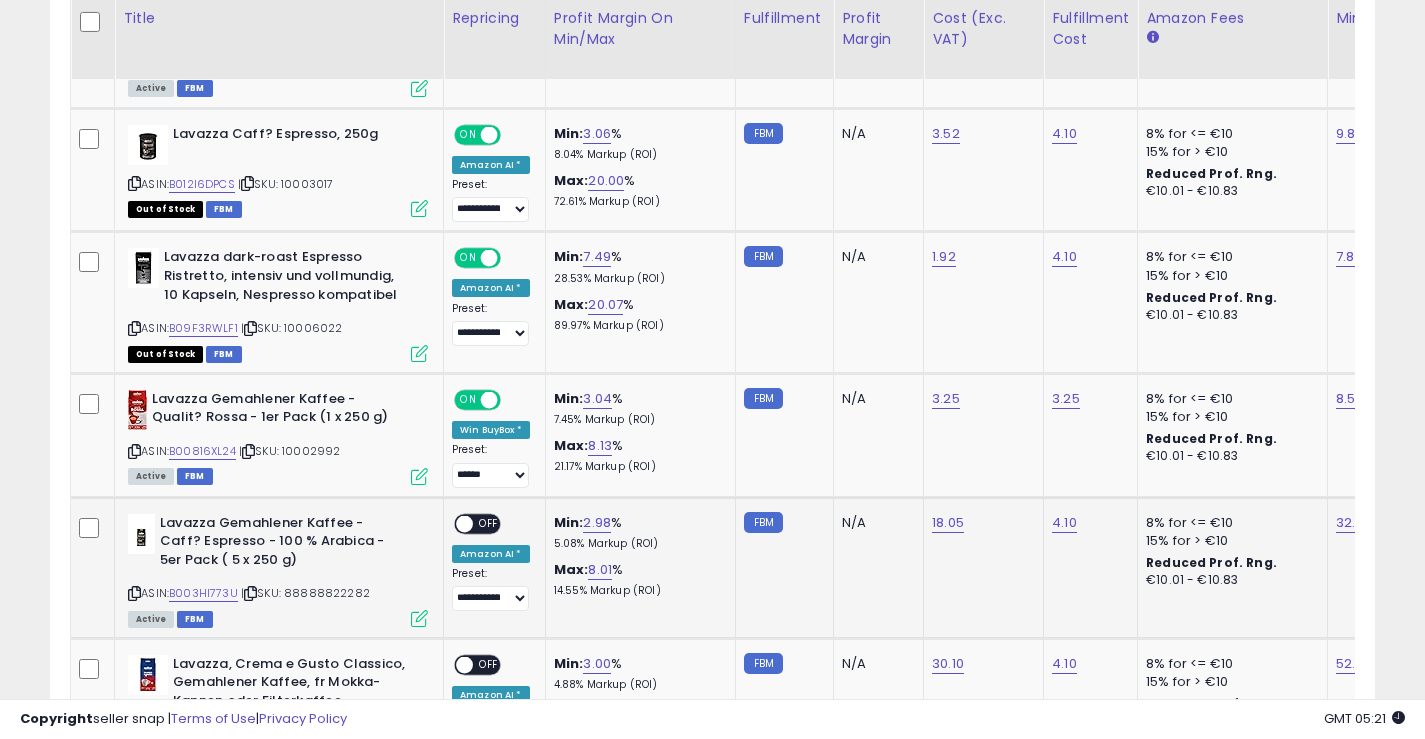 click on "OFF" at bounding box center (489, 523) 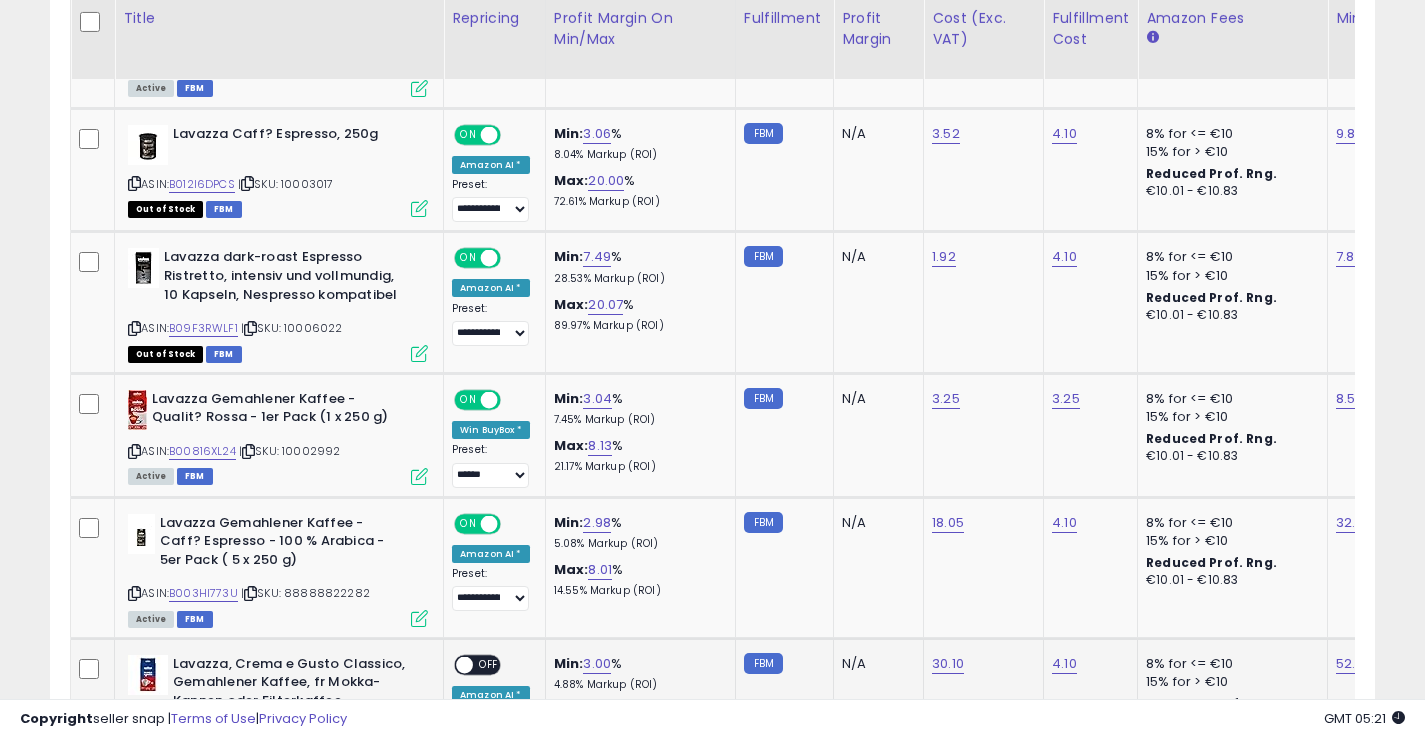 click on "OFF" at bounding box center [489, 664] 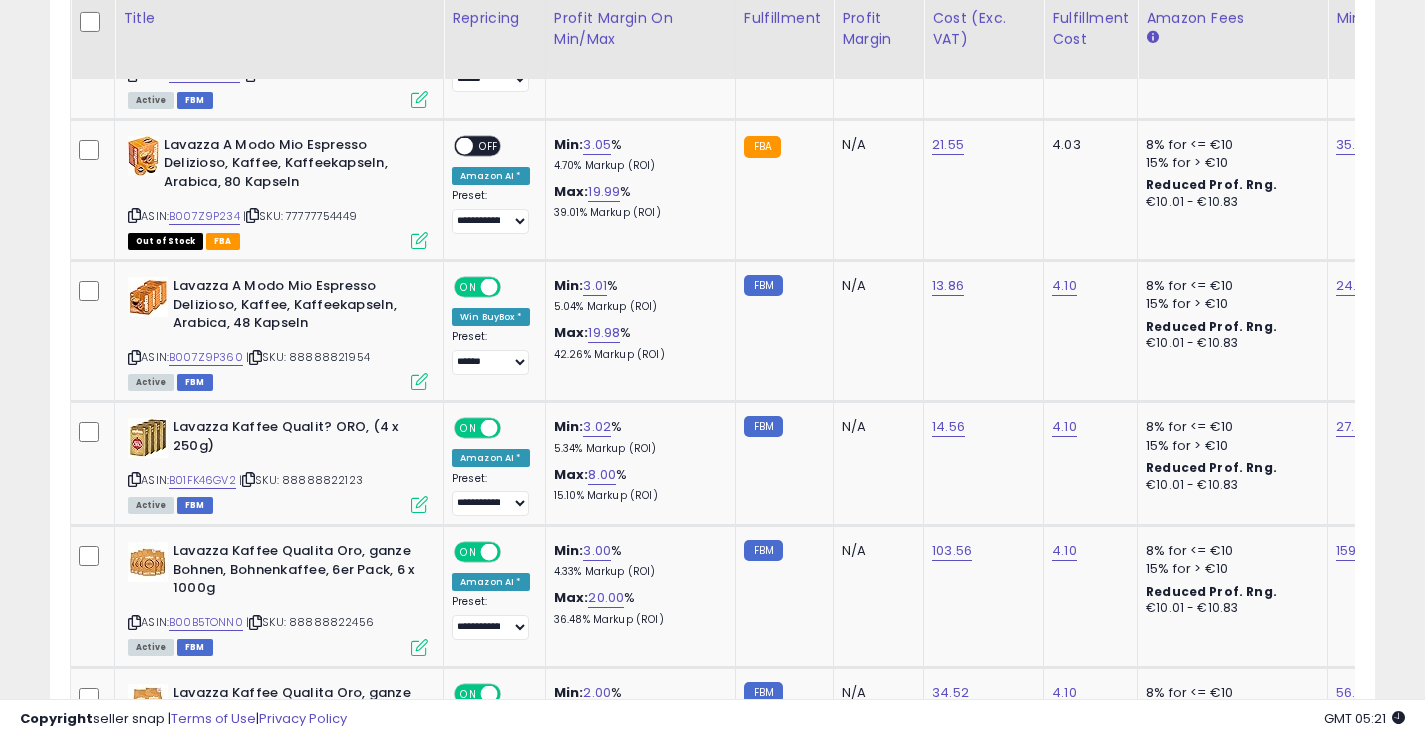 scroll, scrollTop: 5747, scrollLeft: 0, axis: vertical 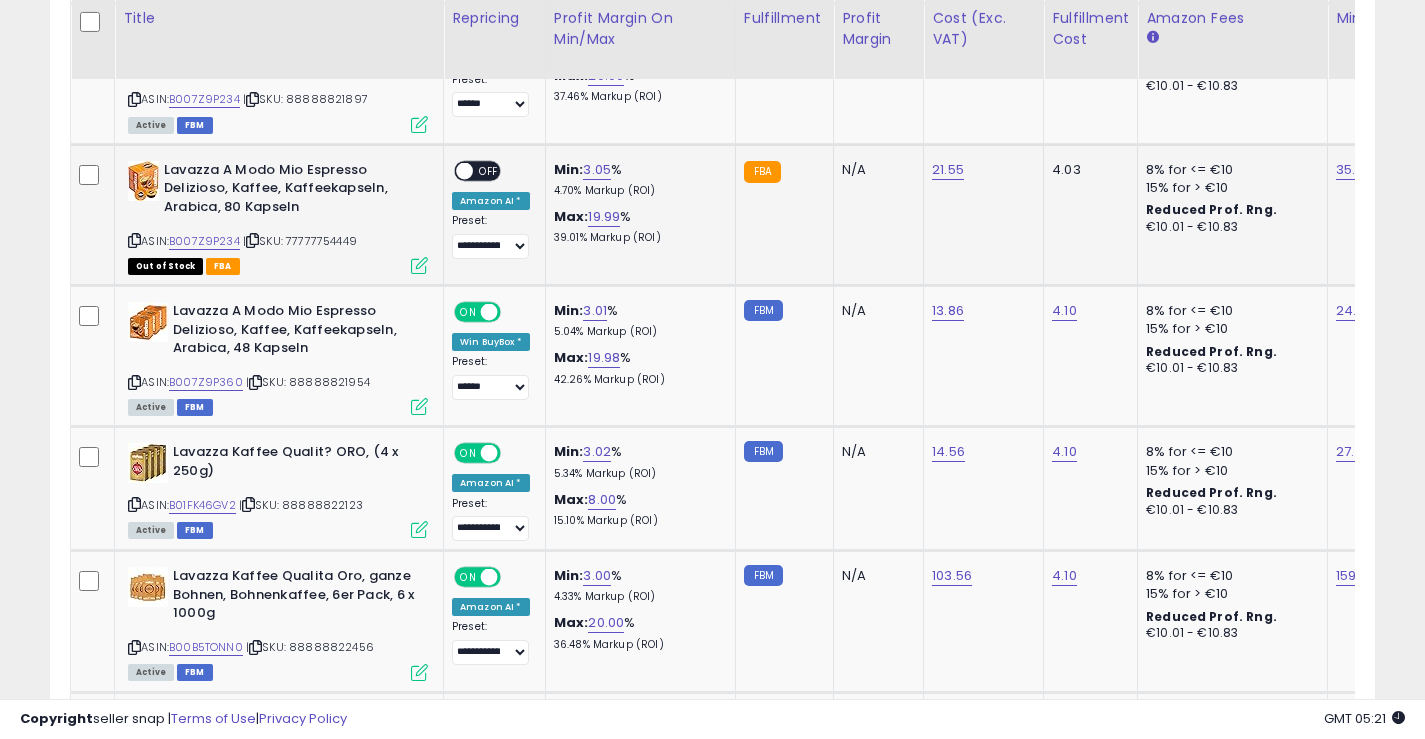 click on "OFF" at bounding box center (489, 170) 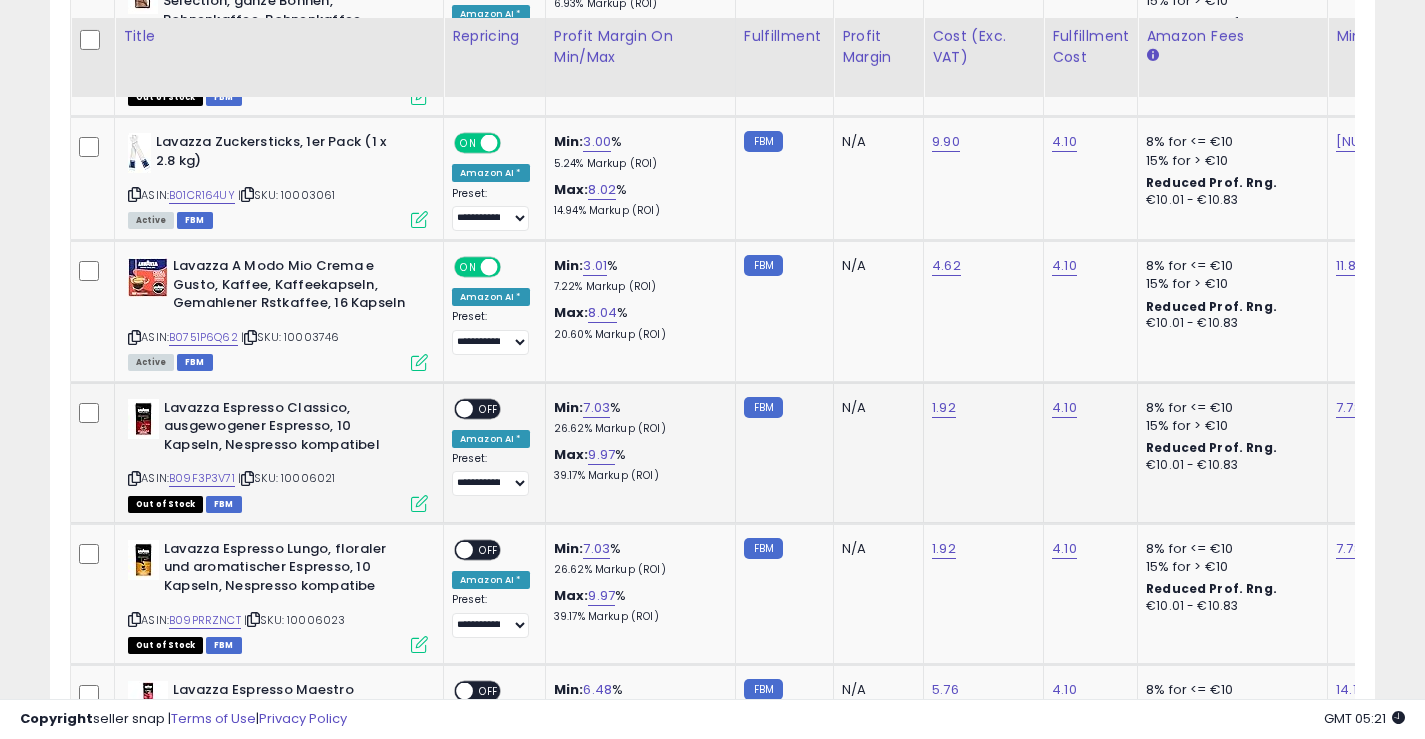 scroll, scrollTop: 7489, scrollLeft: 0, axis: vertical 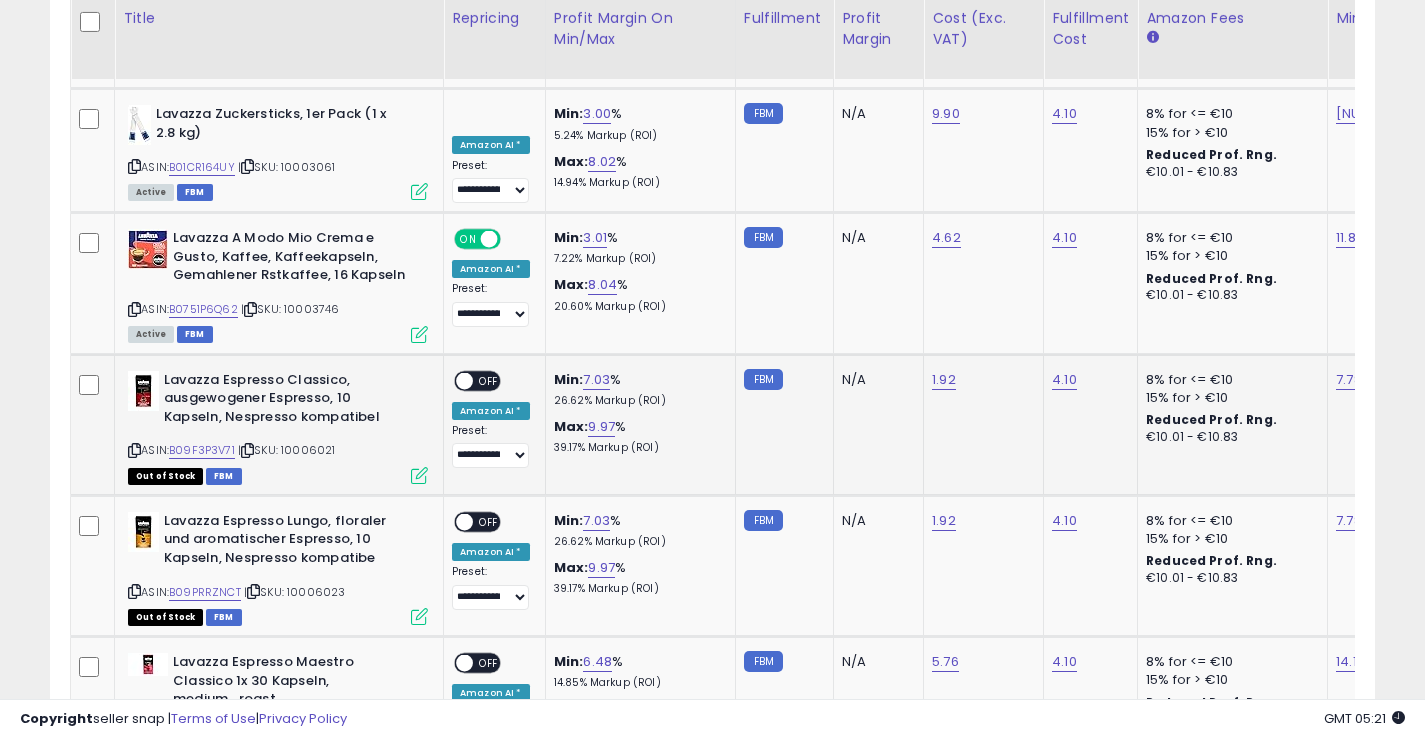 click on "OFF" at bounding box center [489, 380] 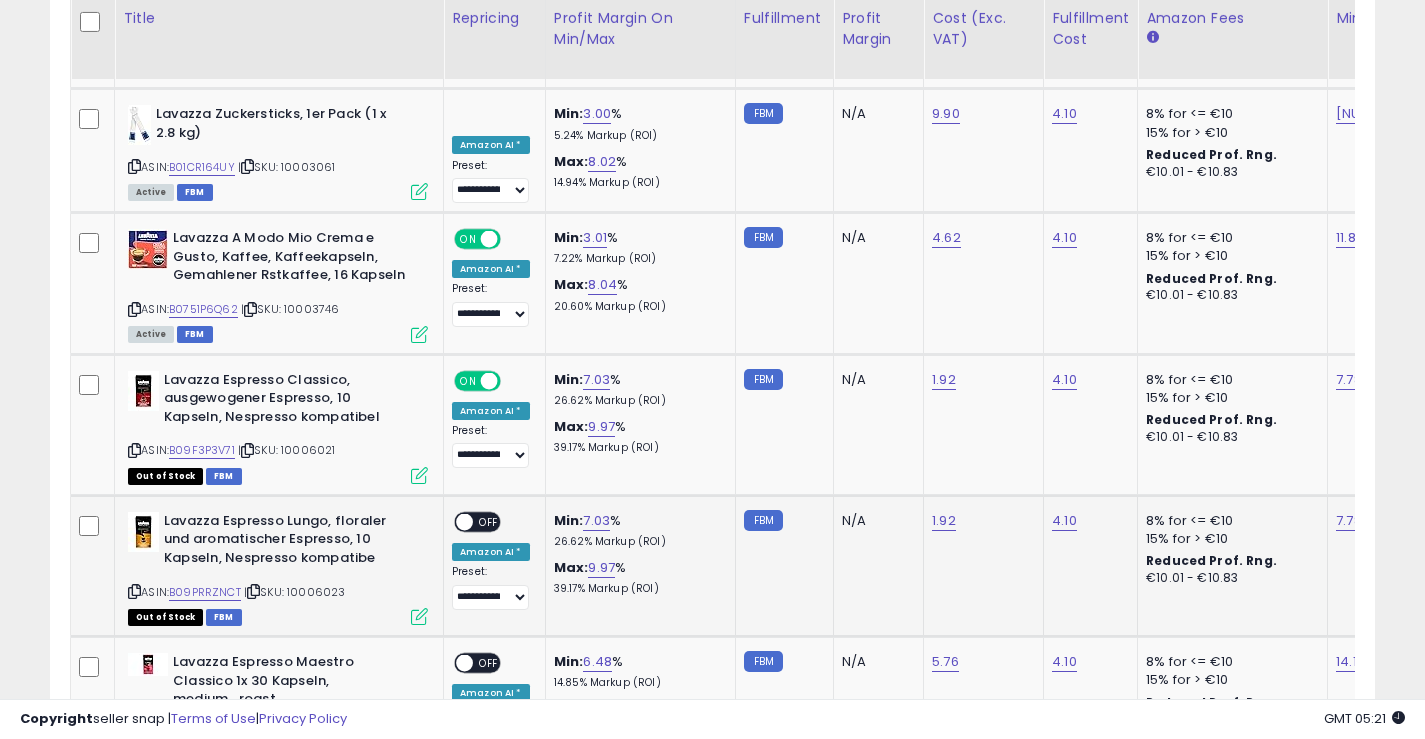click on "OFF" at bounding box center (489, 521) 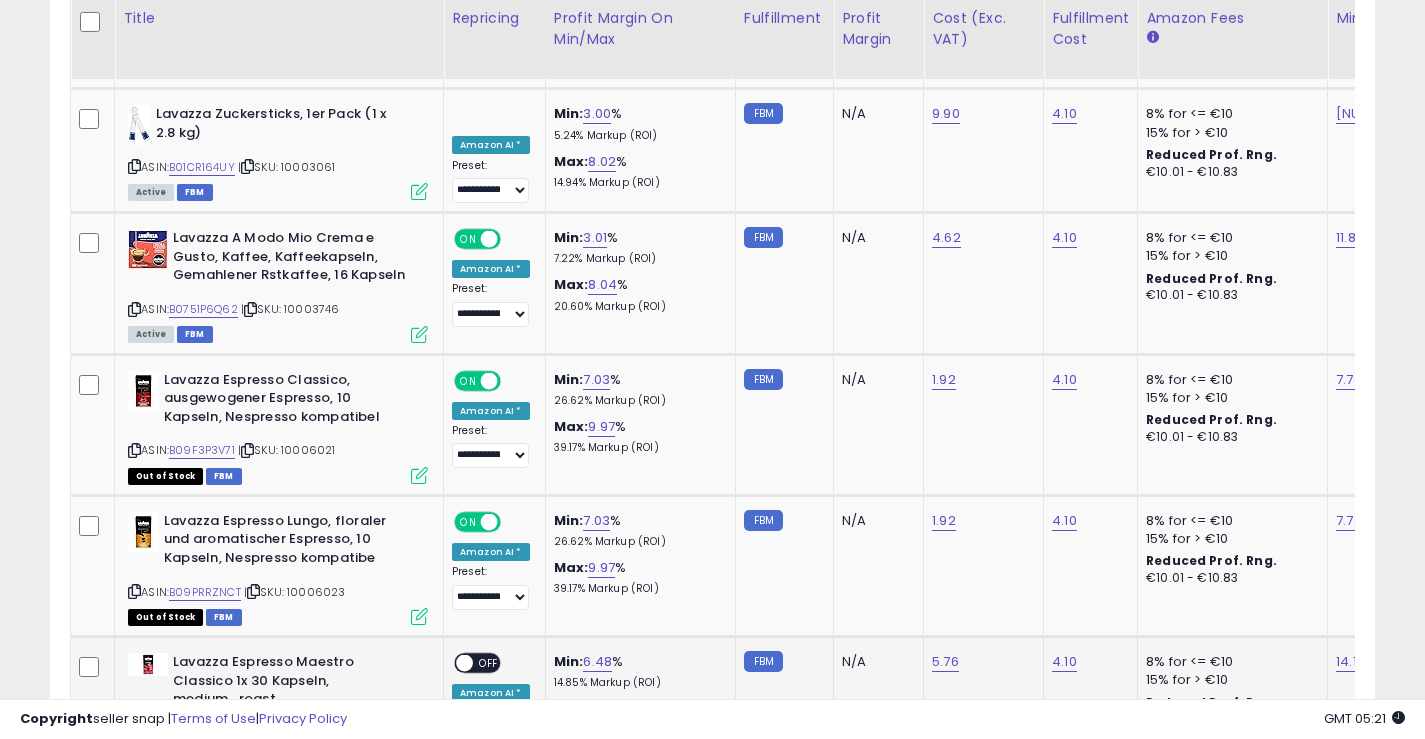 click on "OFF" at bounding box center (489, 663) 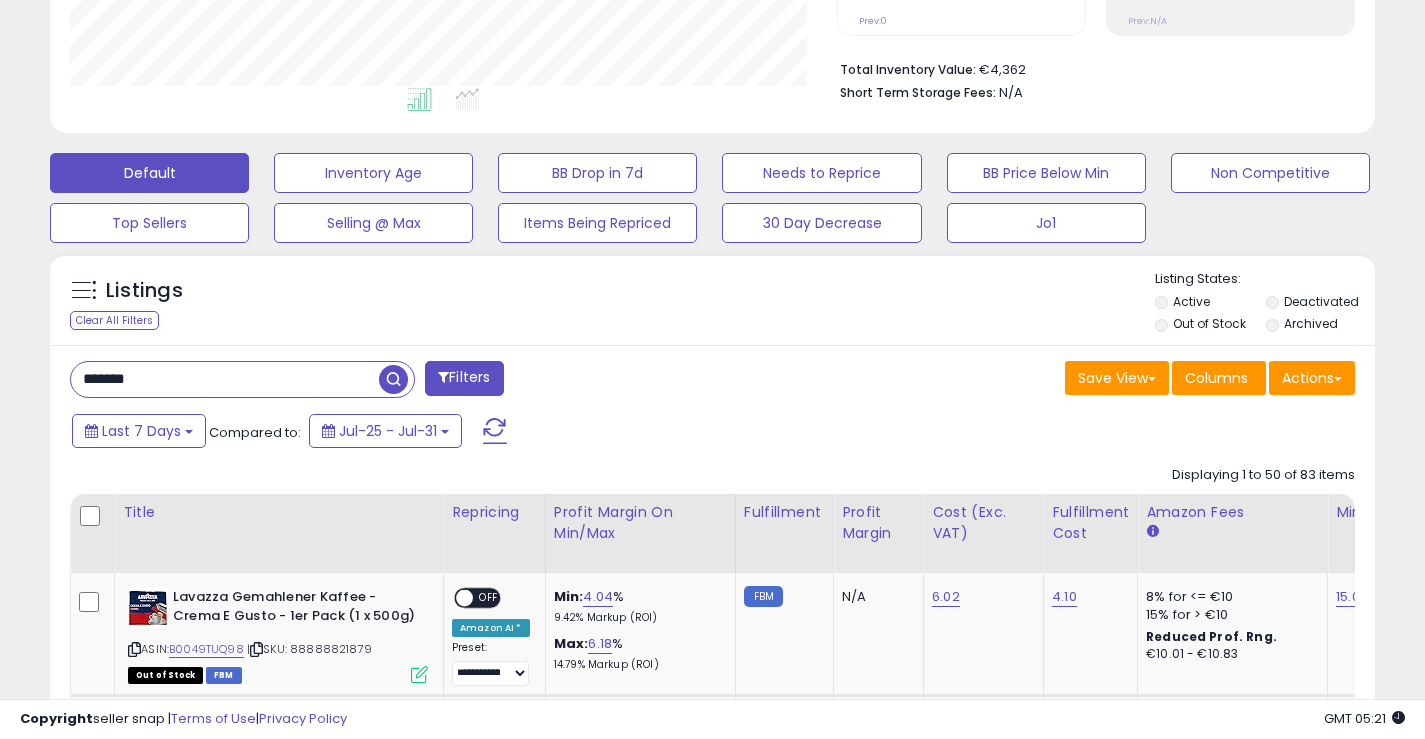 scroll, scrollTop: 462, scrollLeft: 0, axis: vertical 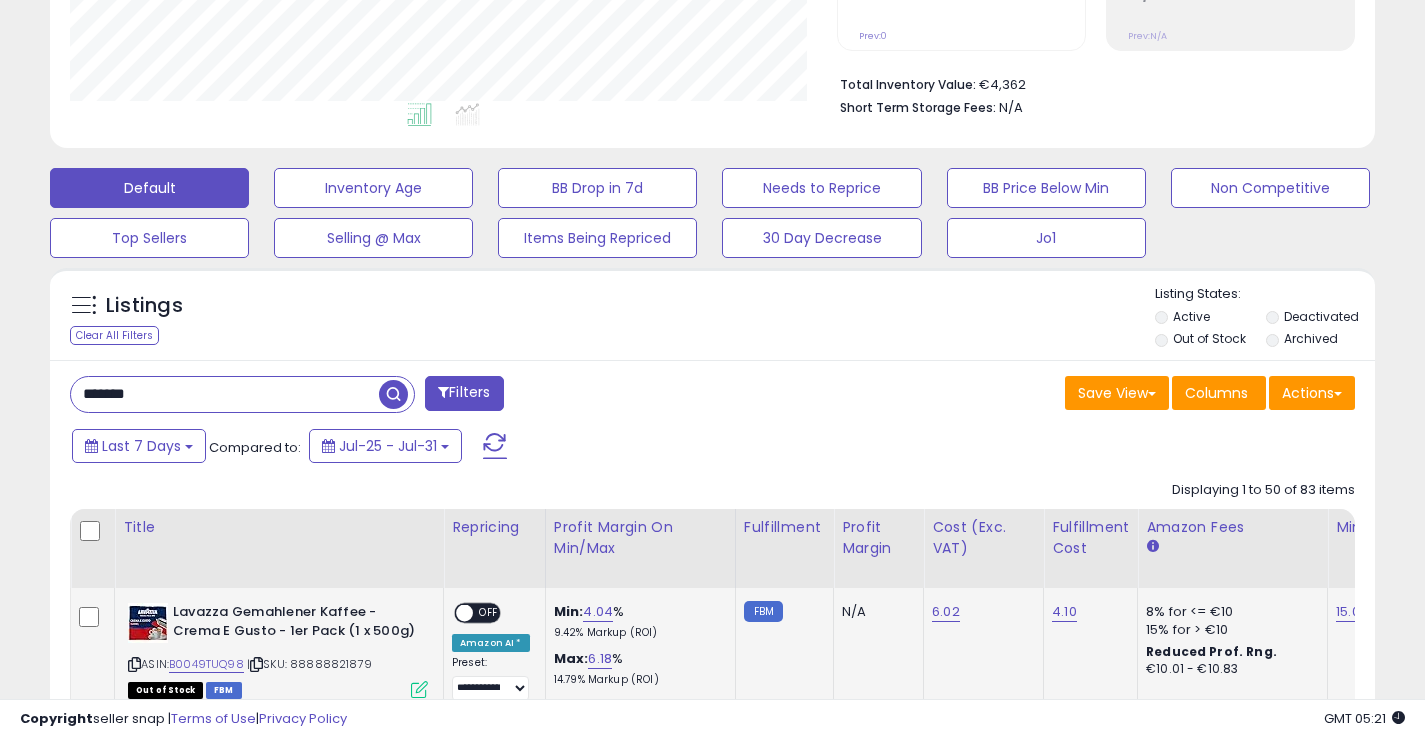 click on "OFF" at bounding box center (489, 613) 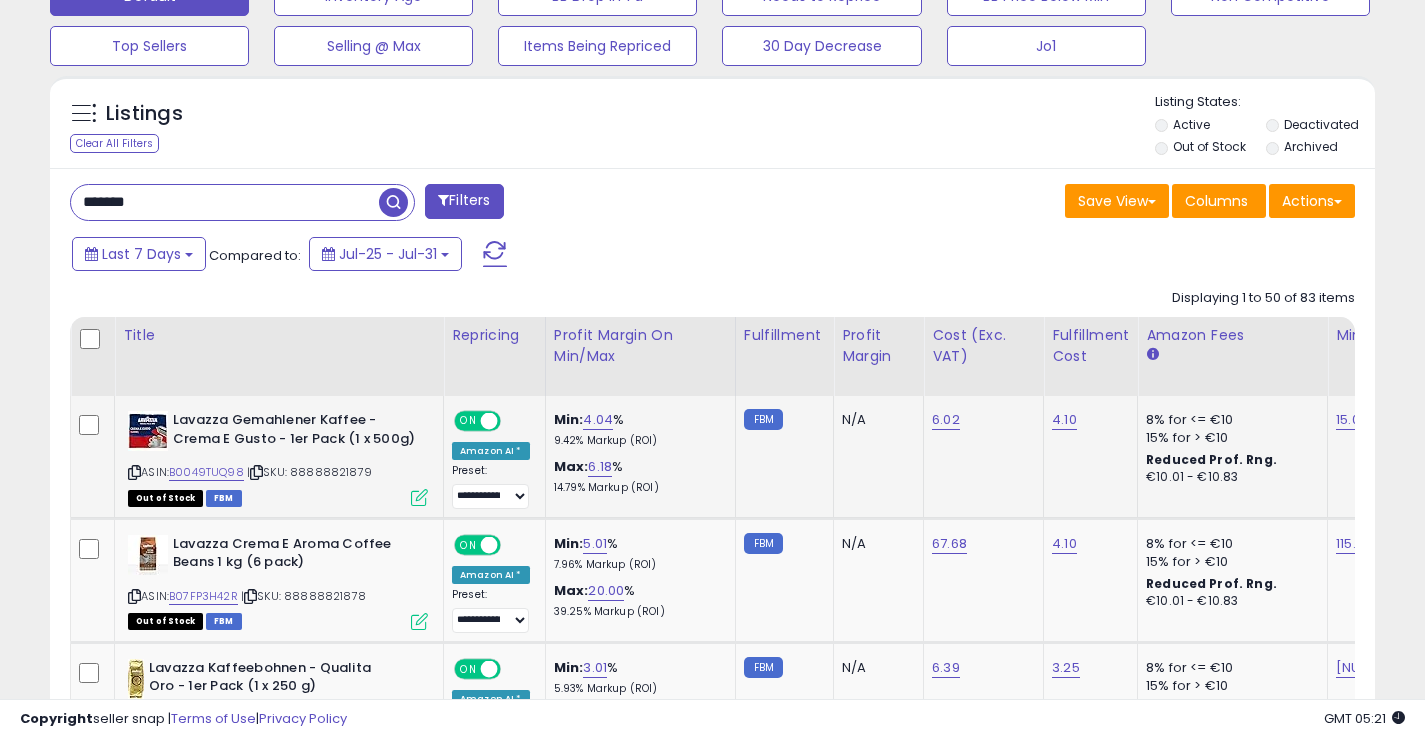 scroll, scrollTop: 739, scrollLeft: 0, axis: vertical 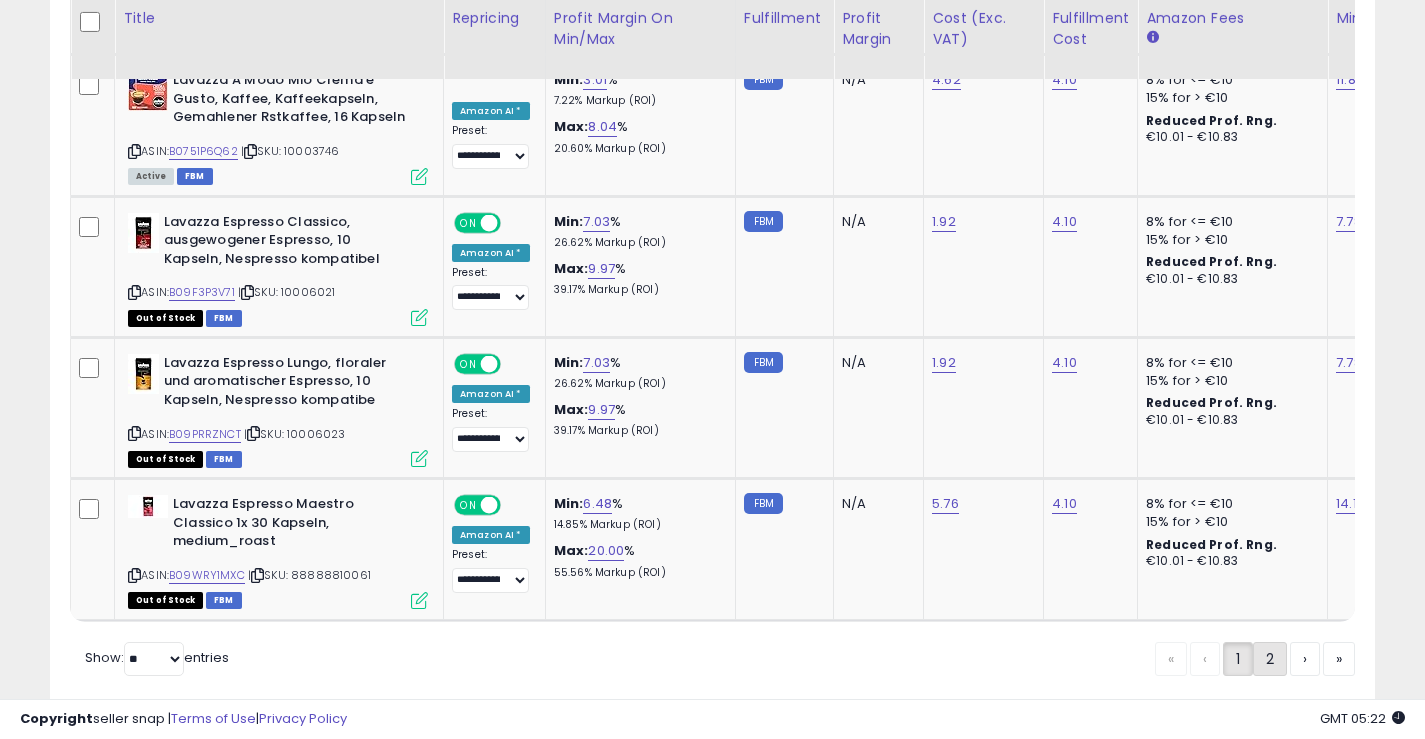 click on "2" 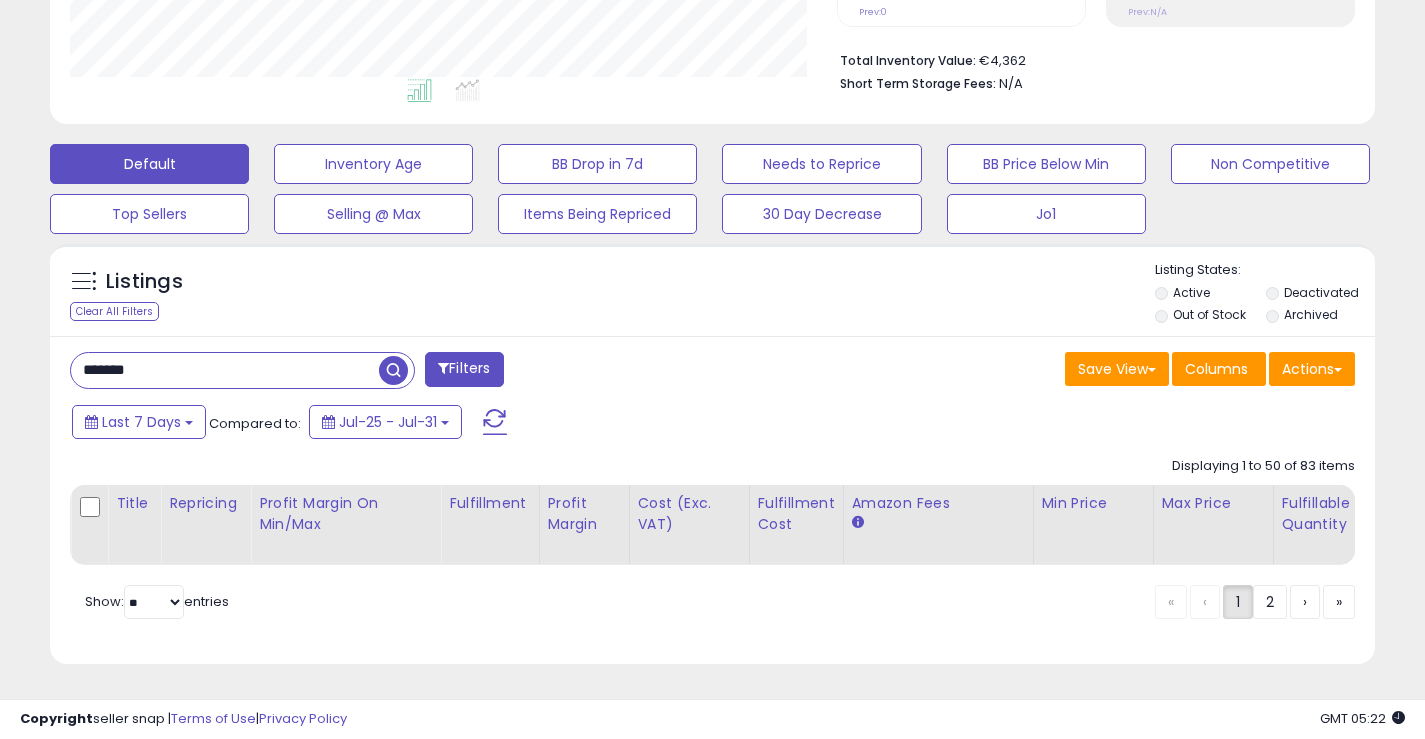 scroll, scrollTop: 501, scrollLeft: 0, axis: vertical 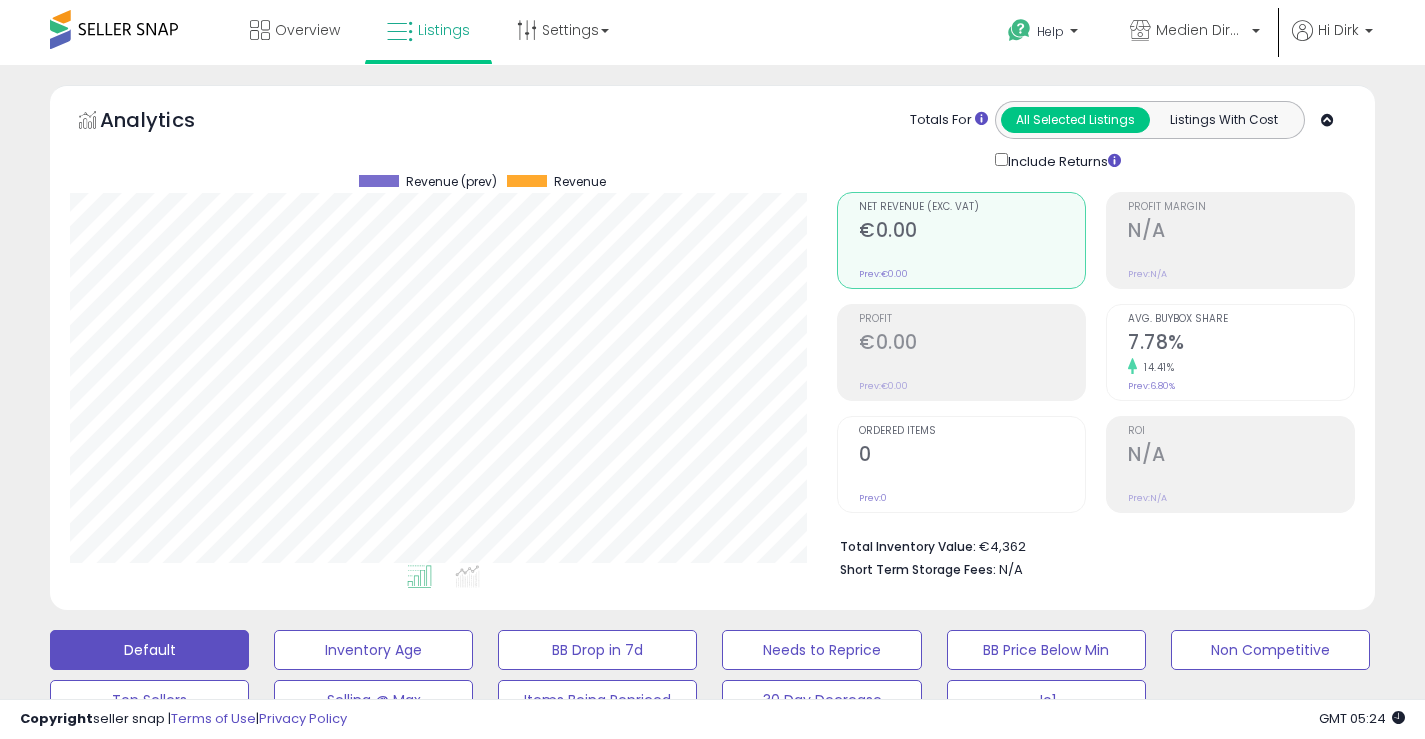 select on "**" 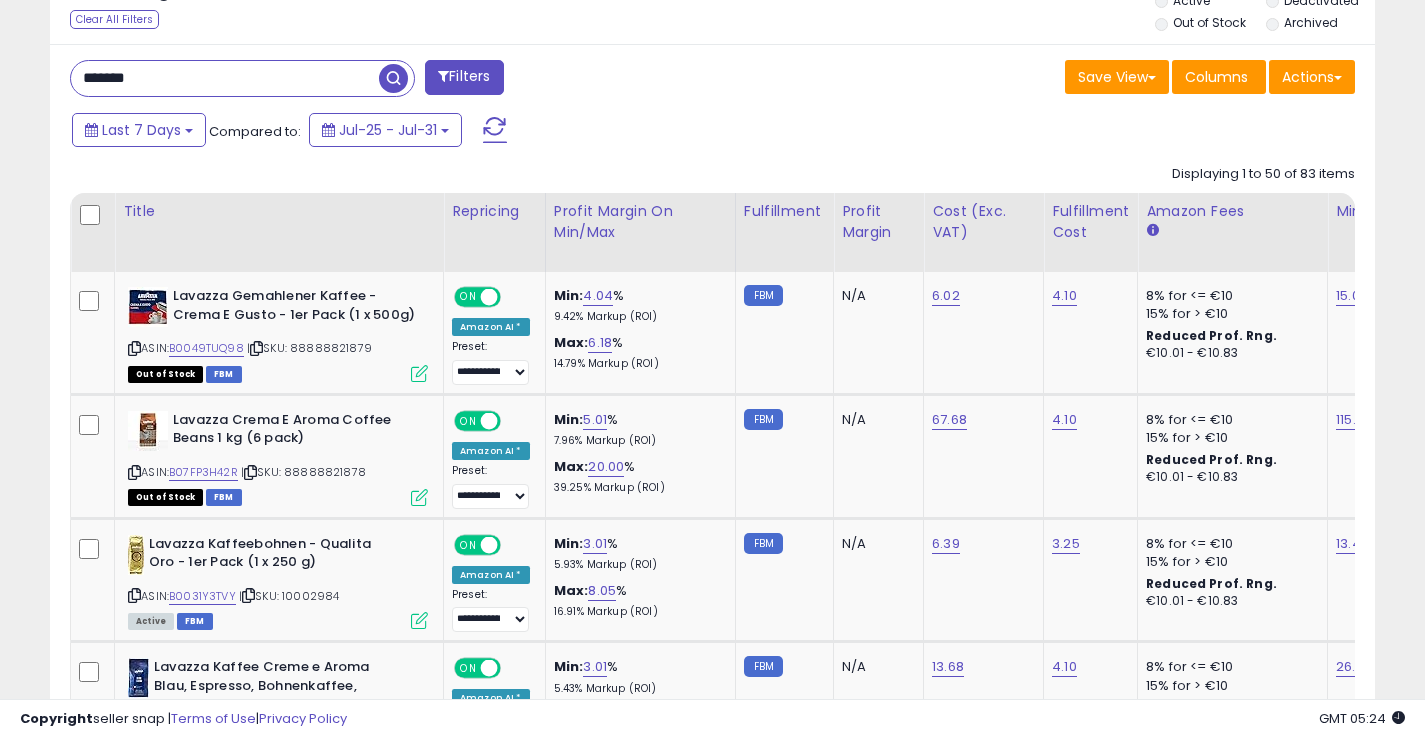 scroll, scrollTop: 999590, scrollLeft: 999233, axis: both 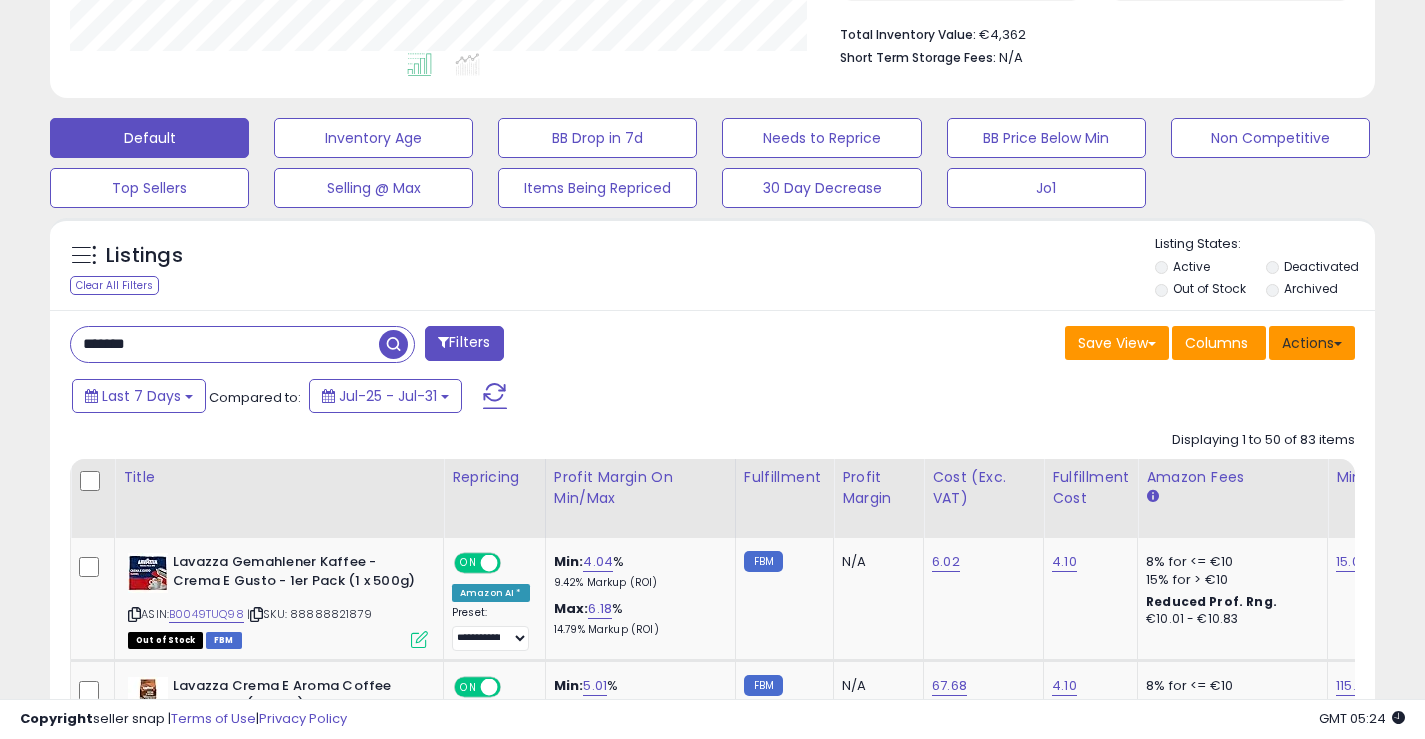 click on "Actions" at bounding box center (1312, 343) 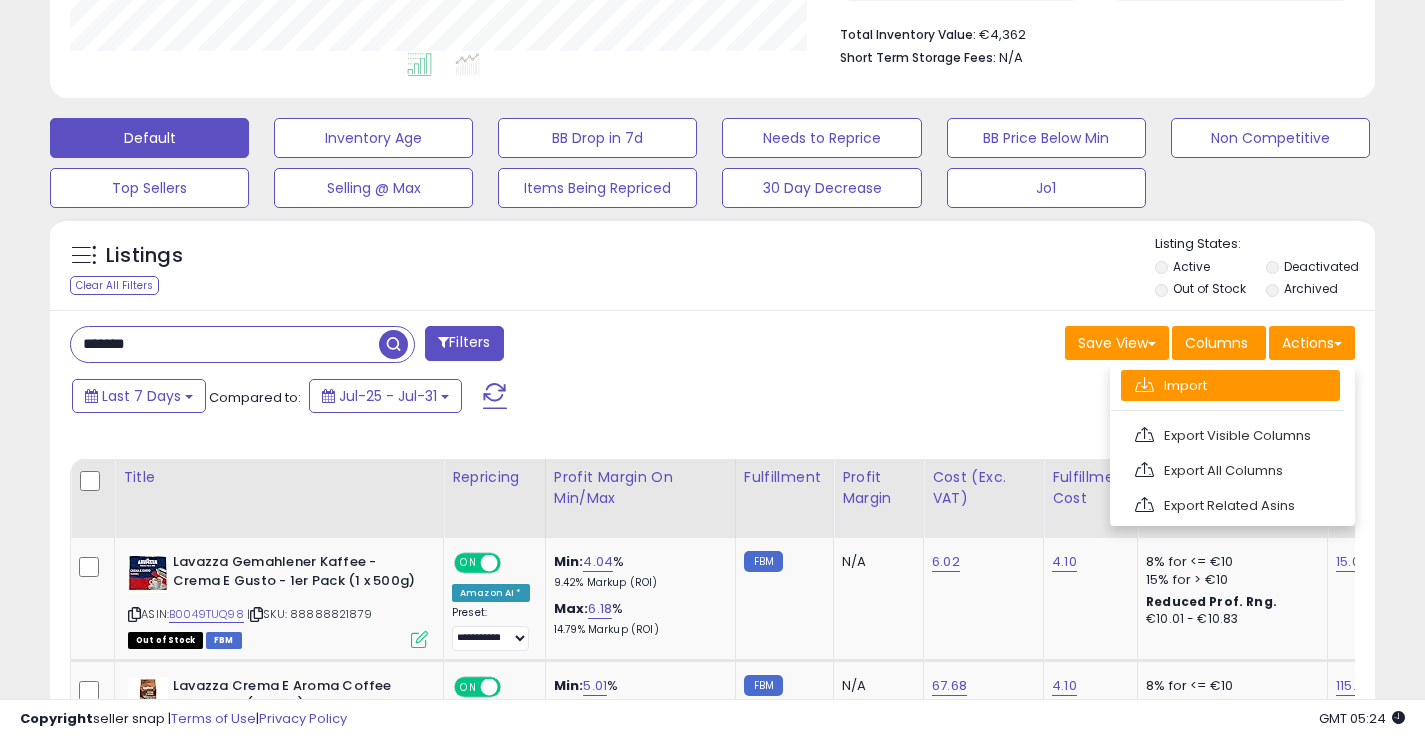 click on "Import" at bounding box center [1230, 385] 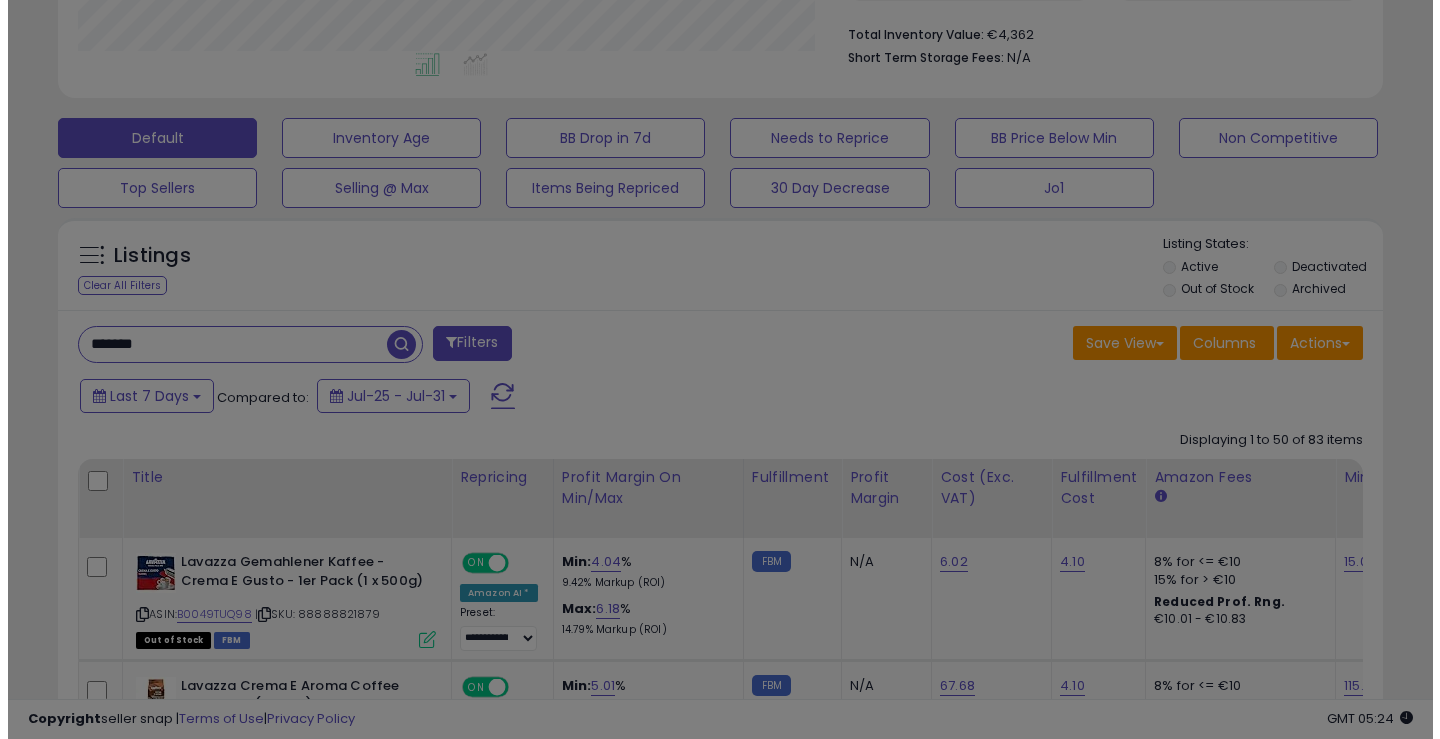 scroll, scrollTop: 999590, scrollLeft: 999224, axis: both 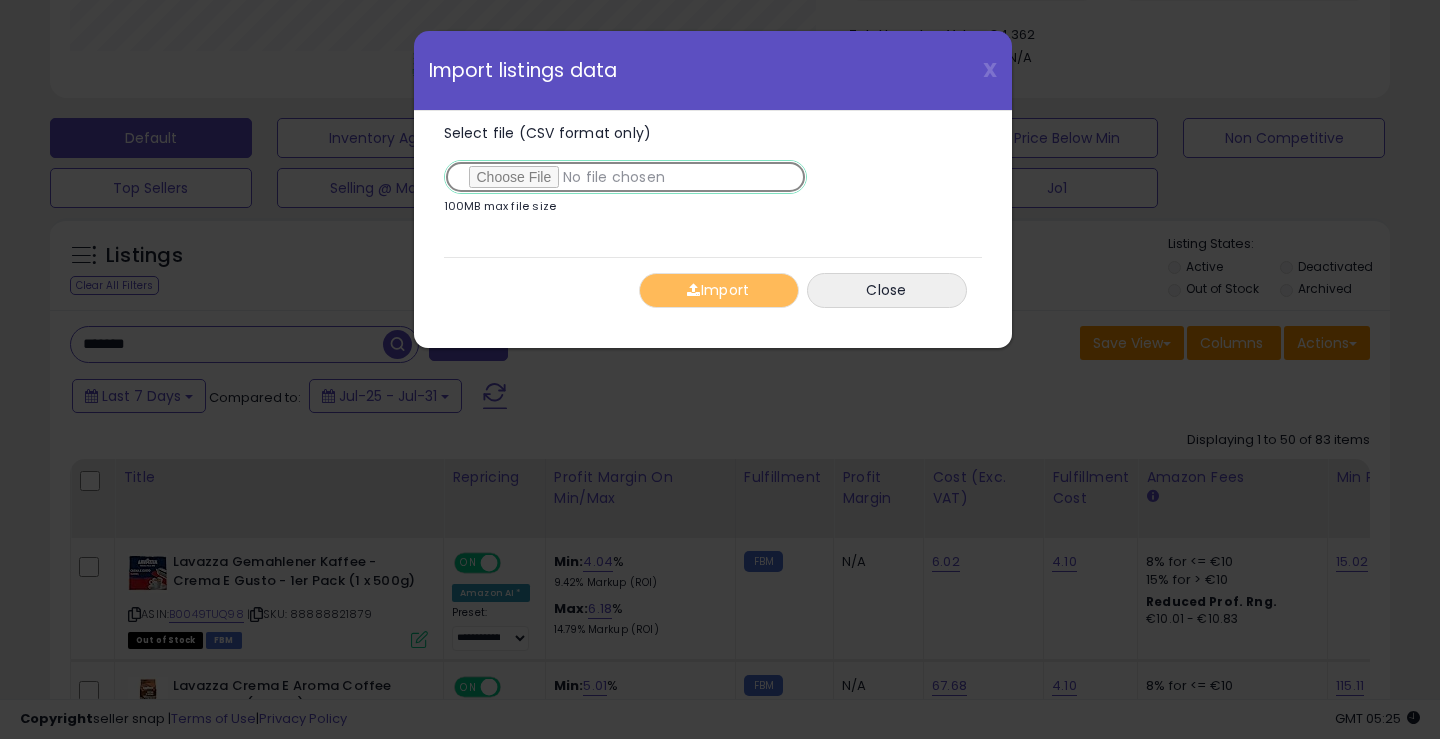 click on "Select file (CSV format only)" at bounding box center [625, 177] 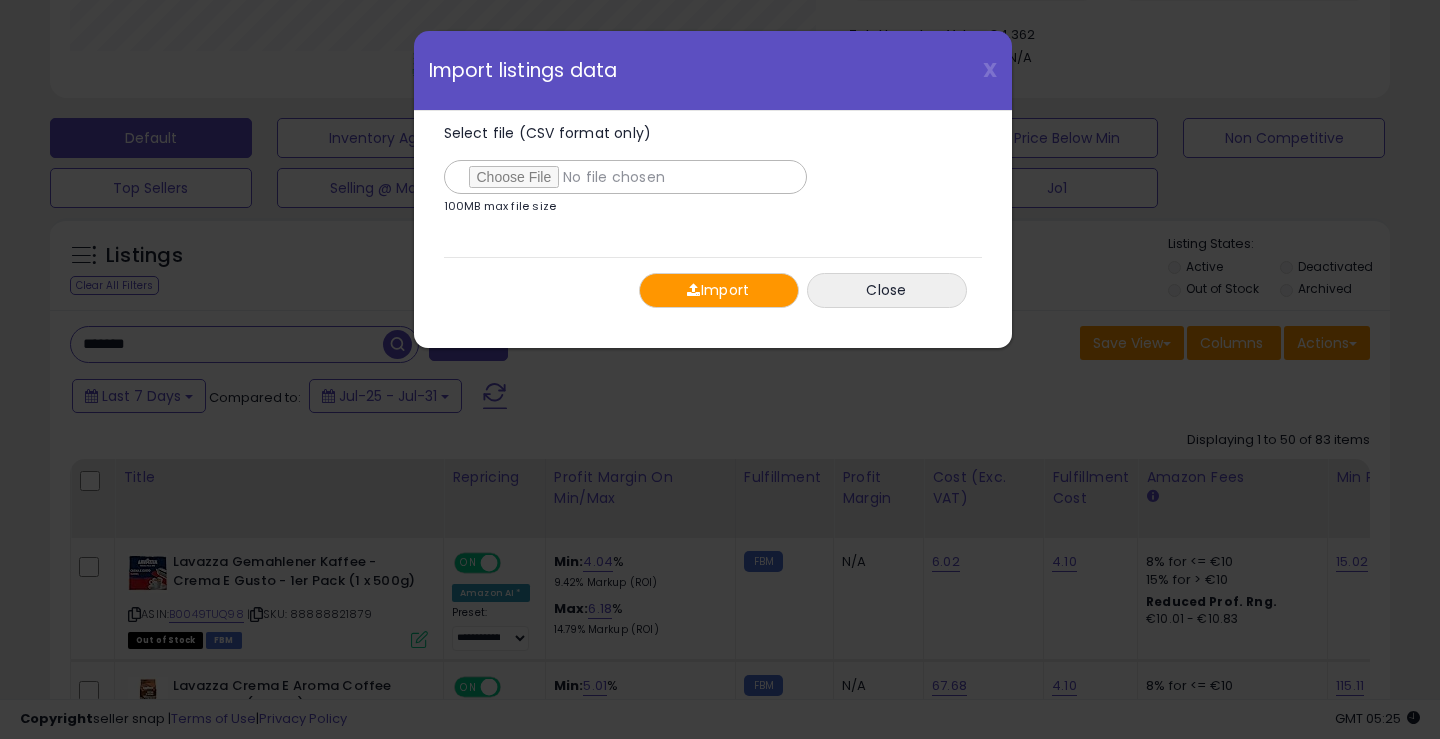 click on "Import" at bounding box center (719, 290) 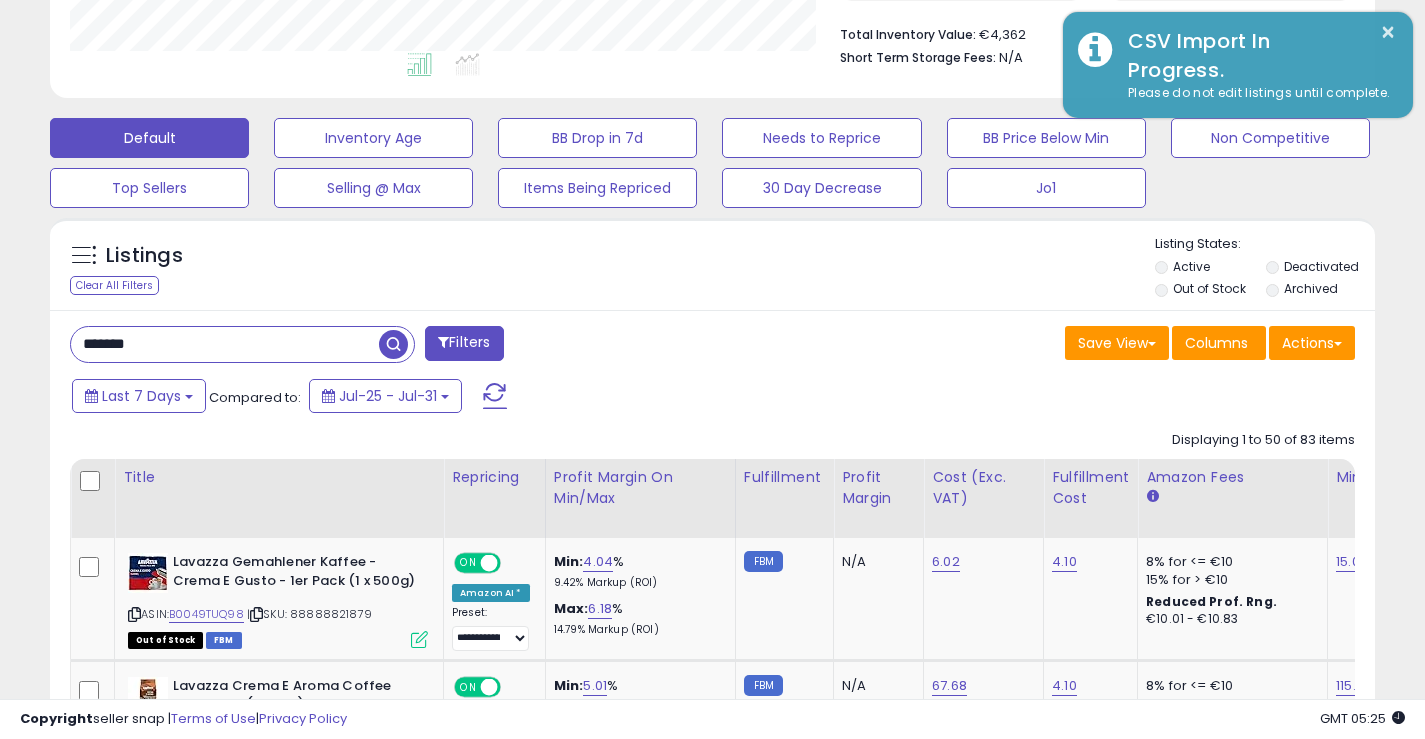scroll, scrollTop: 410, scrollLeft: 767, axis: both 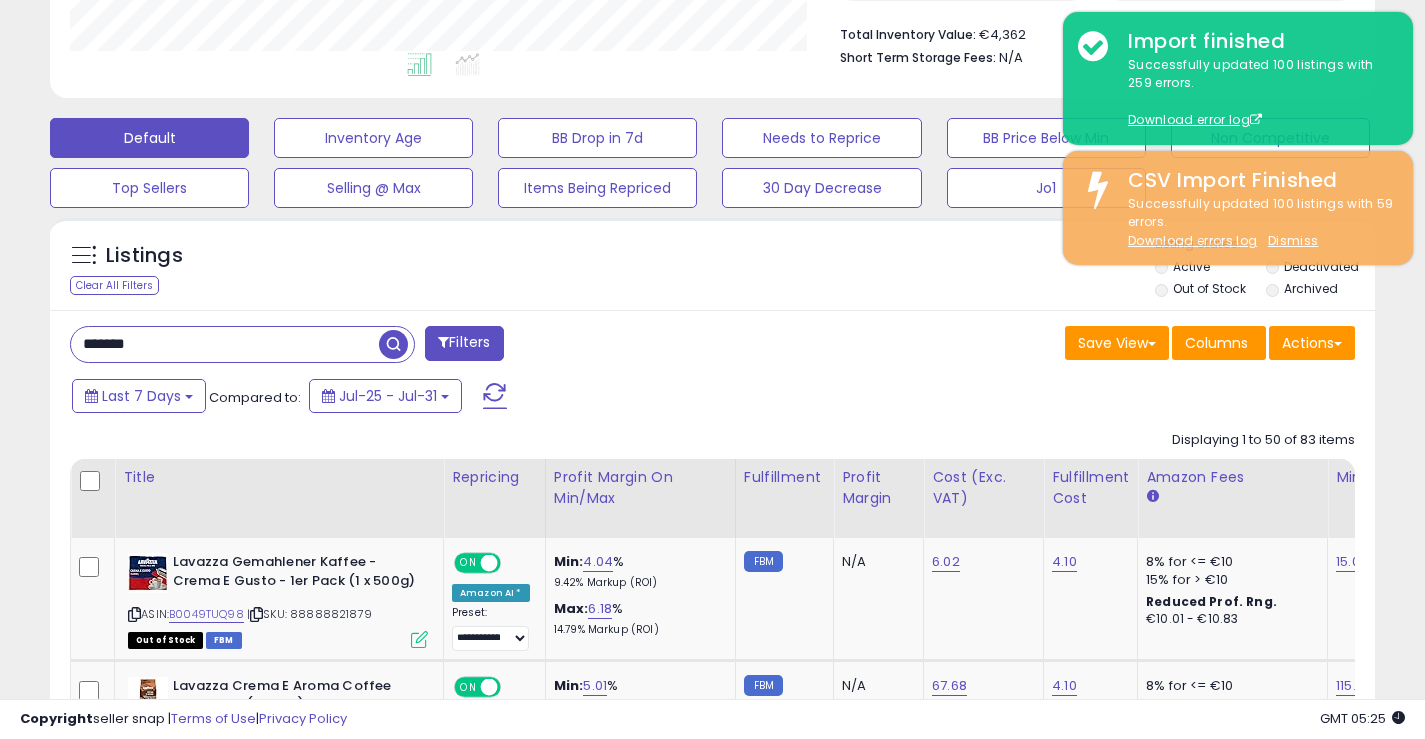 click at bounding box center [393, 344] 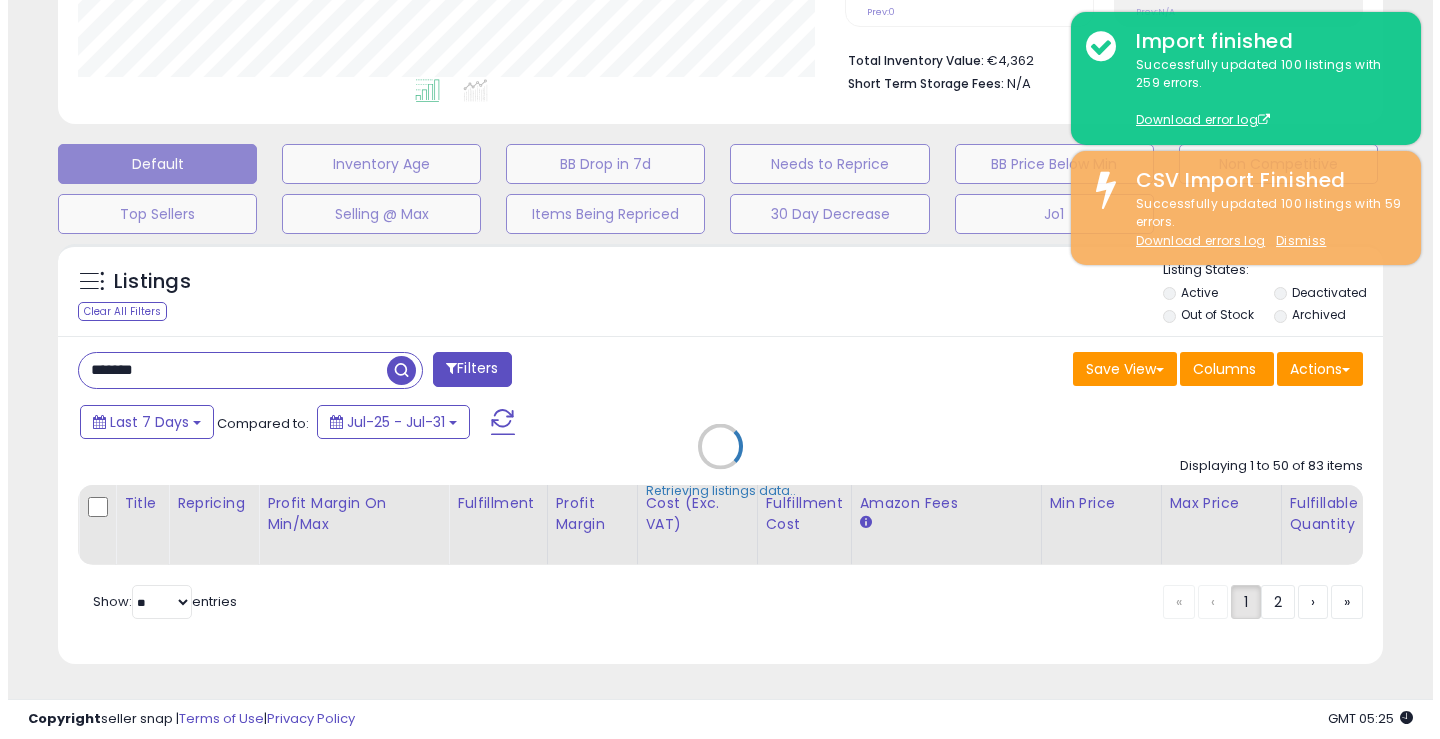 scroll, scrollTop: 501, scrollLeft: 0, axis: vertical 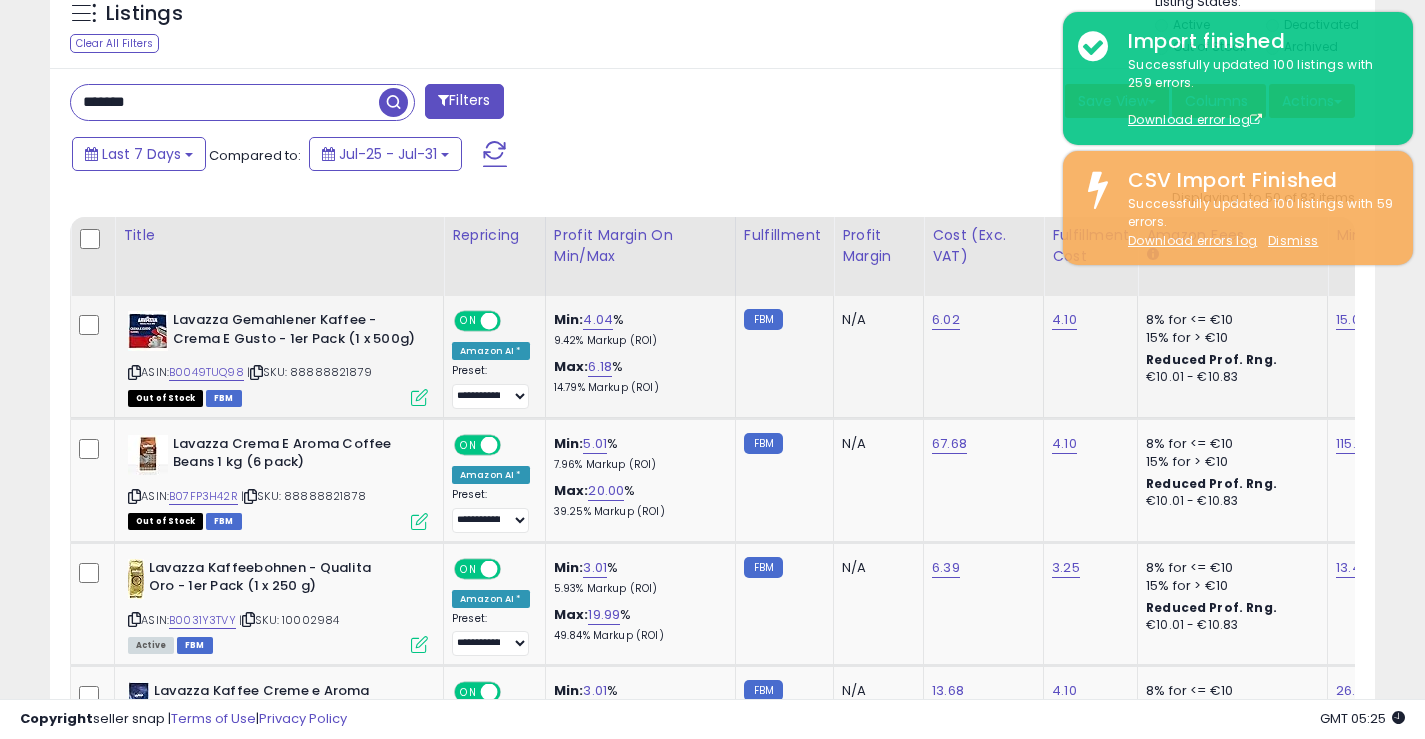 click at bounding box center (419, 397) 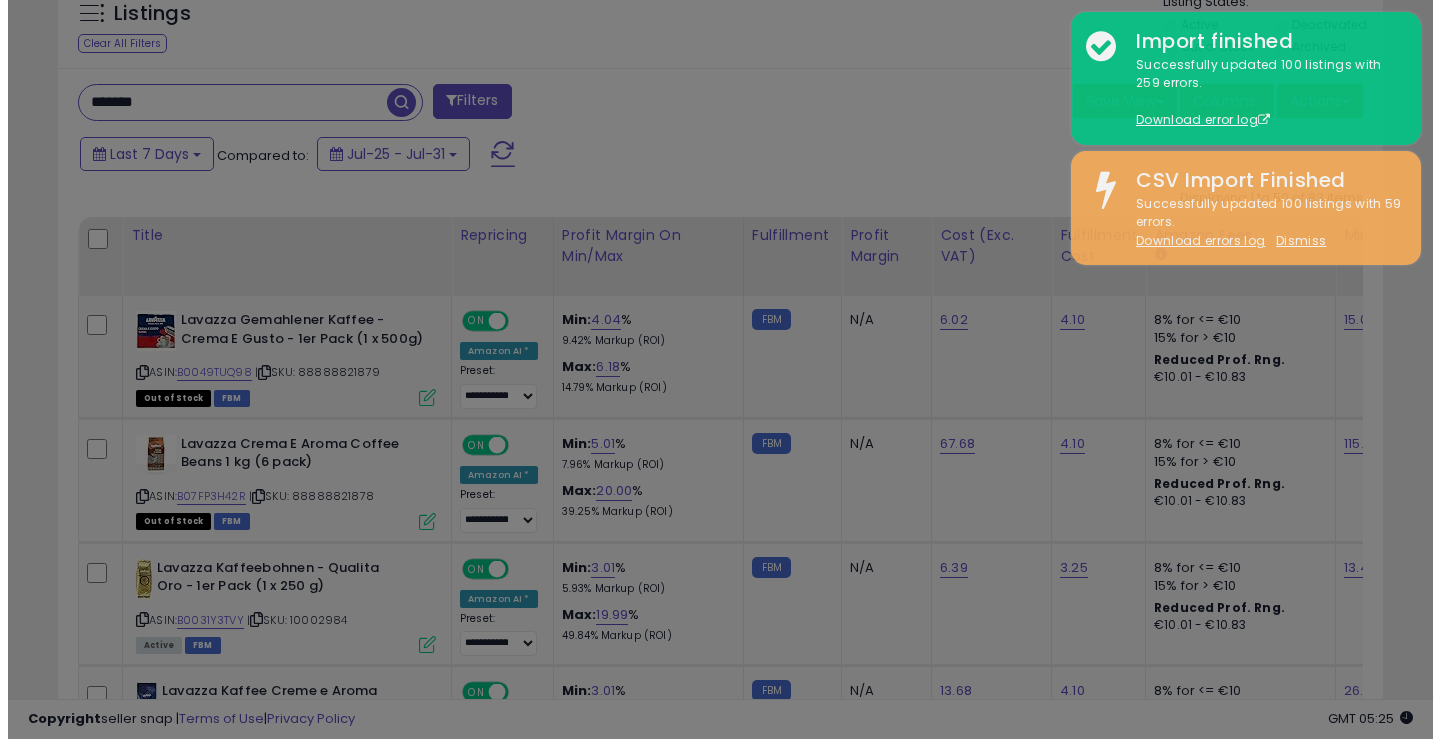 scroll, scrollTop: 999590, scrollLeft: 999224, axis: both 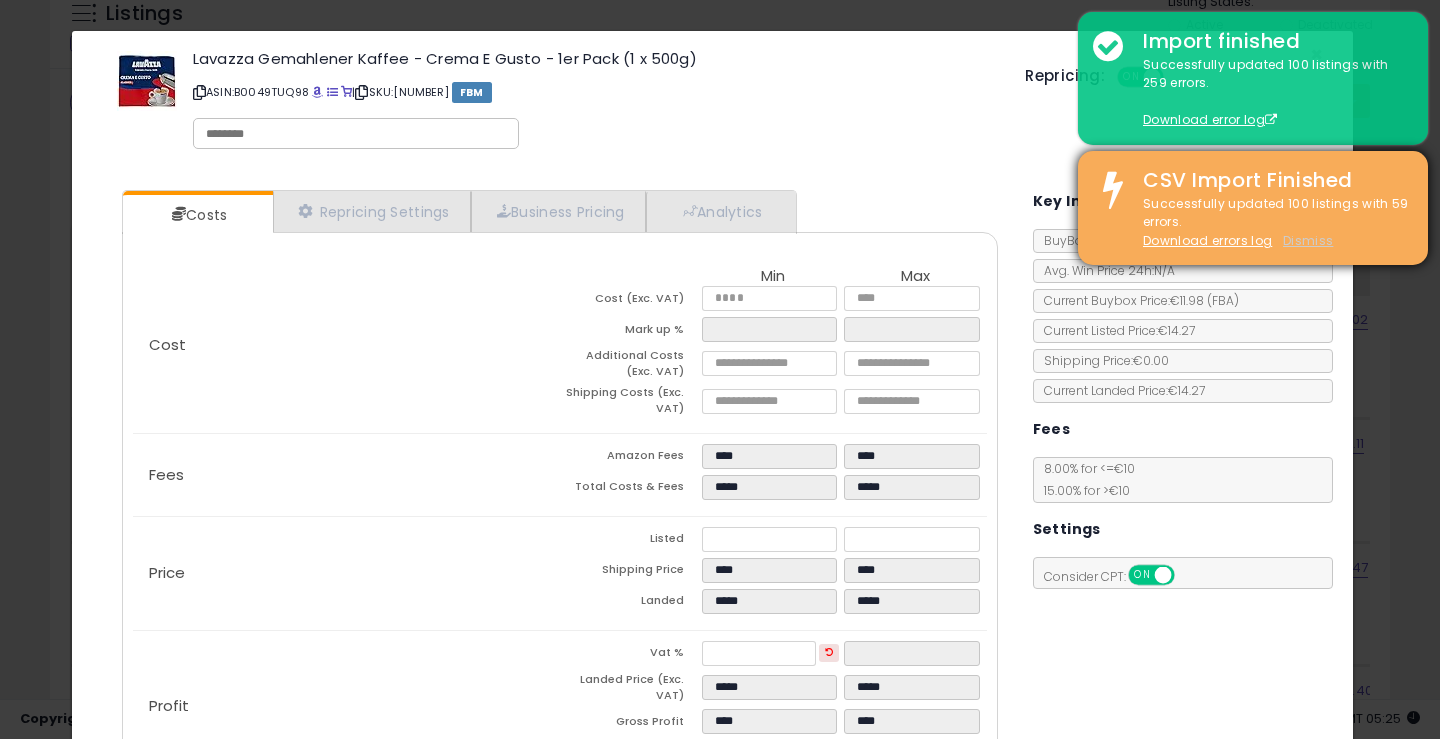 click on "Dismiss" at bounding box center (1308, 240) 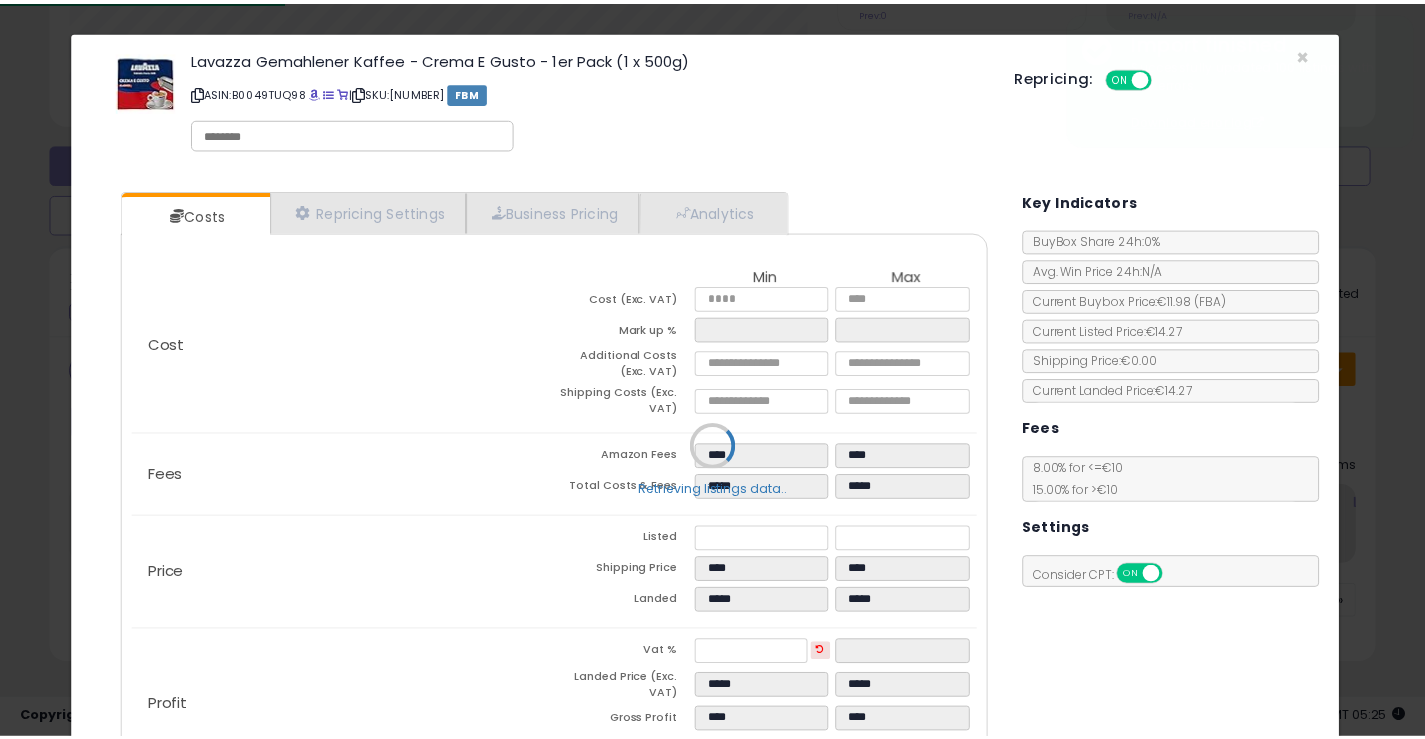 scroll, scrollTop: 501, scrollLeft: 0, axis: vertical 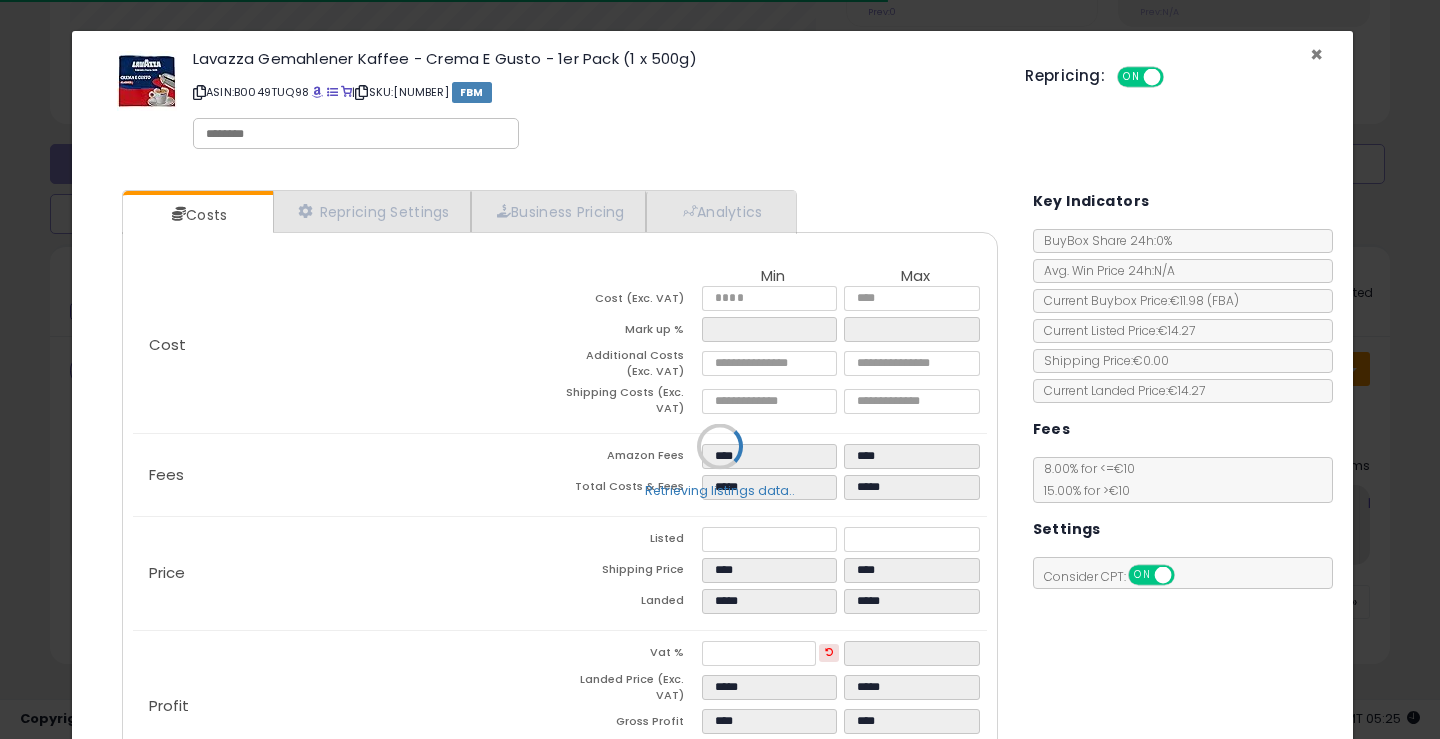 click on "×" at bounding box center (1316, 54) 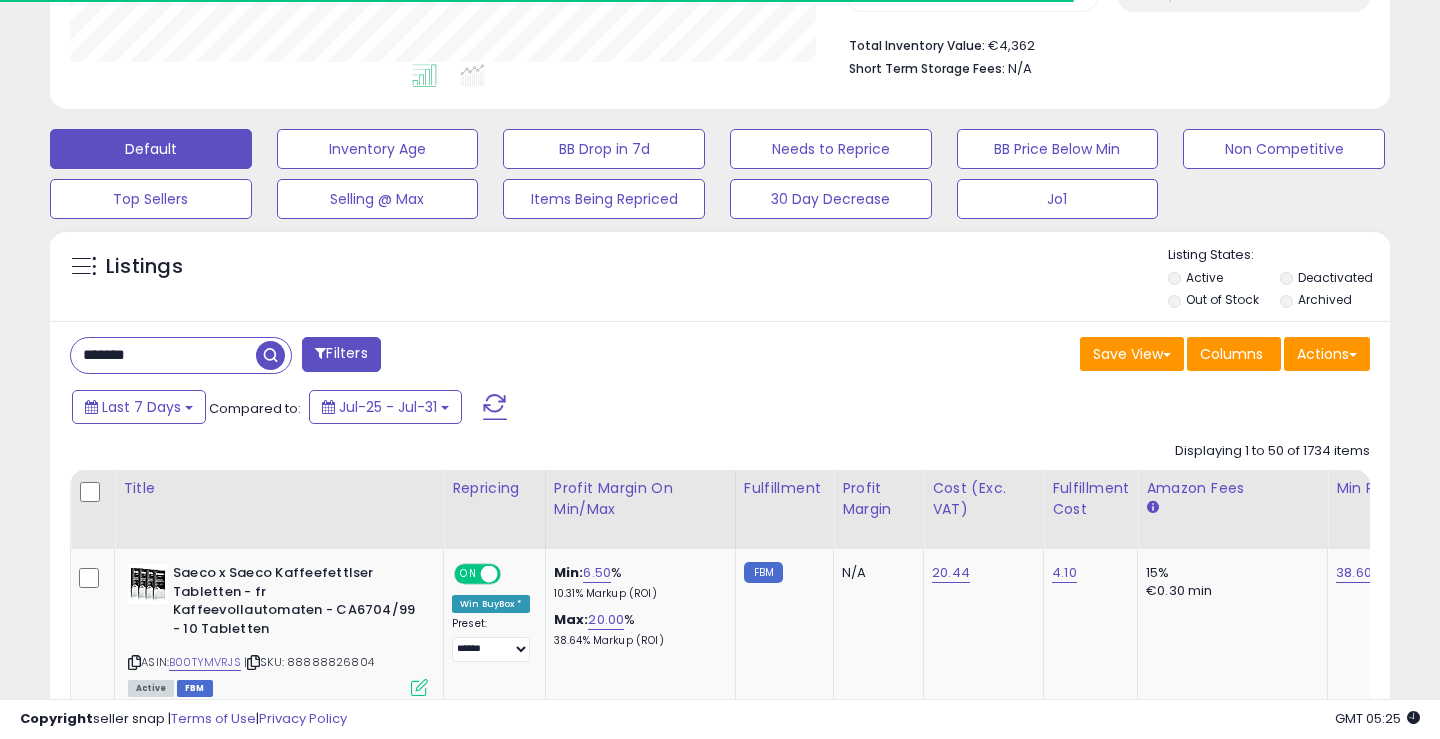 type 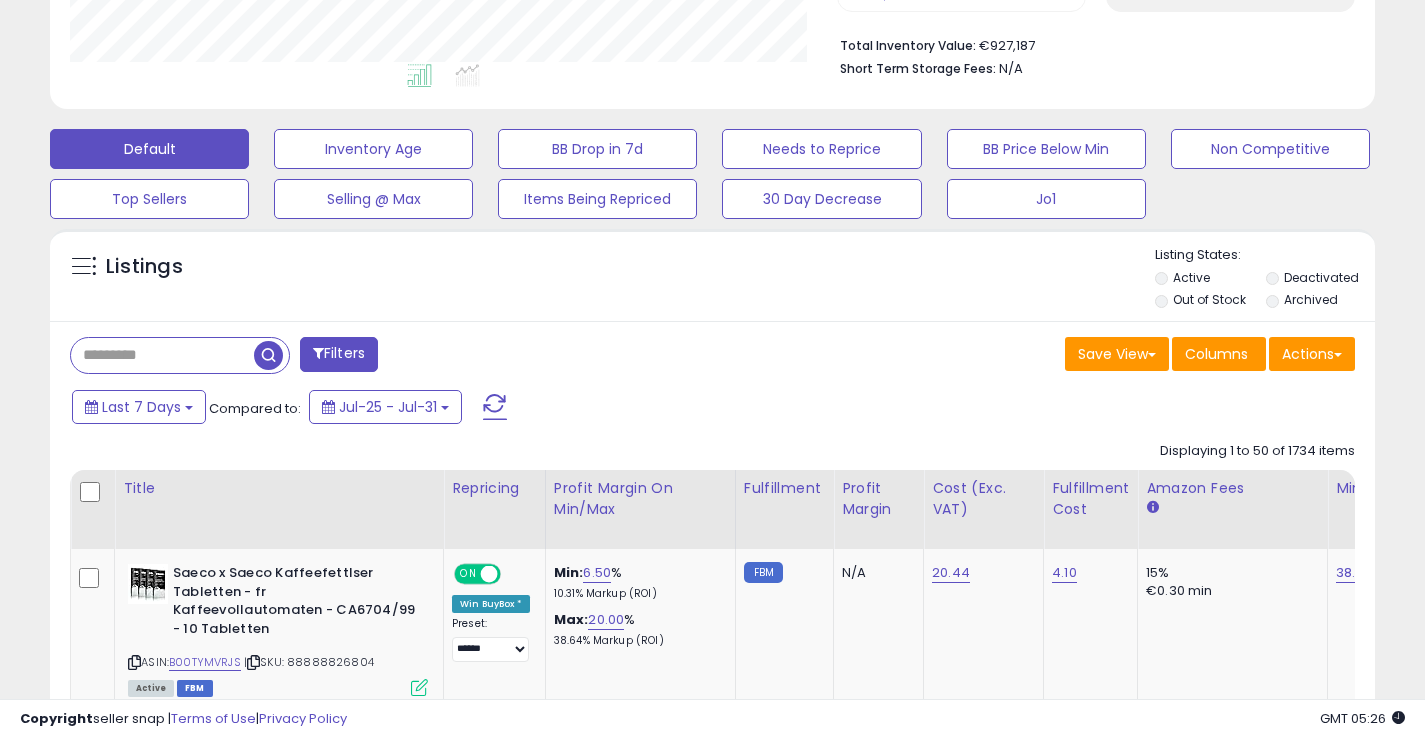 scroll, scrollTop: 999590, scrollLeft: 999233, axis: both 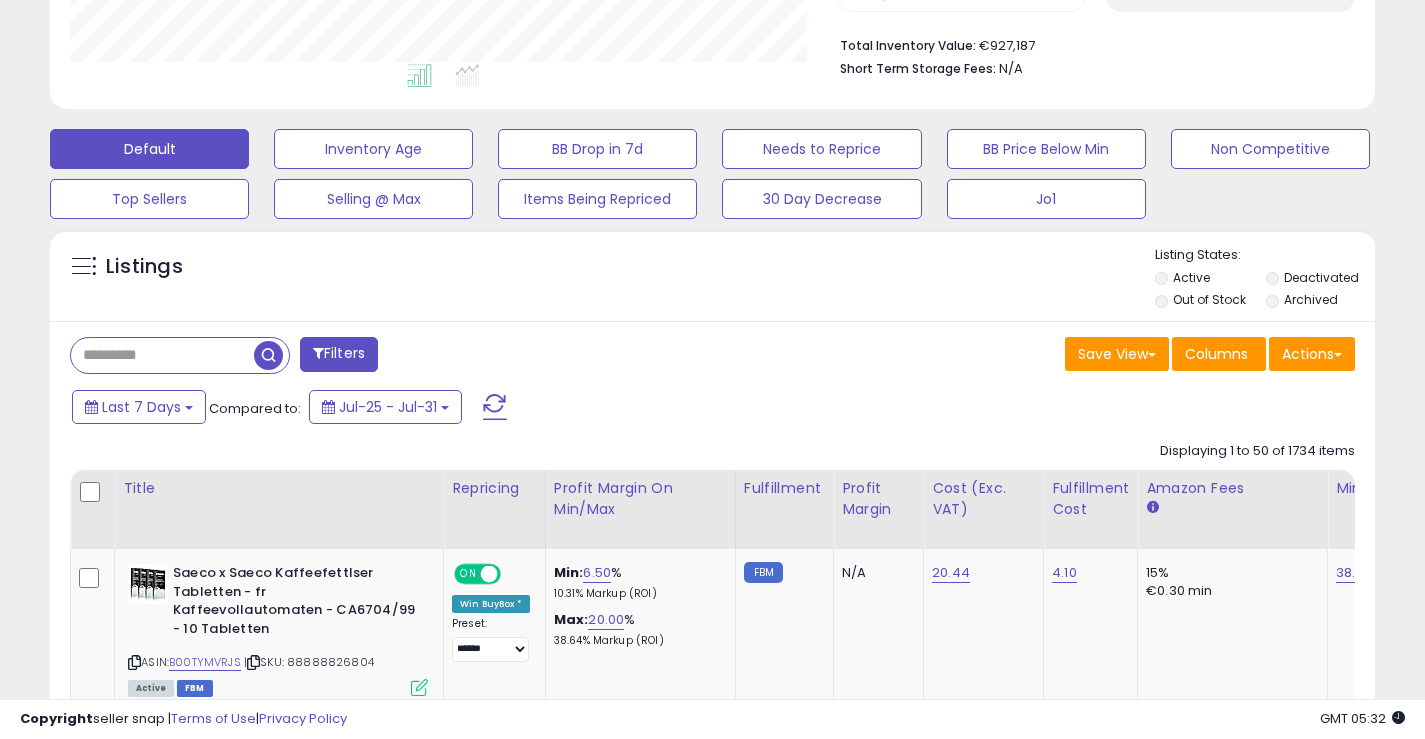 click at bounding box center [268, 355] 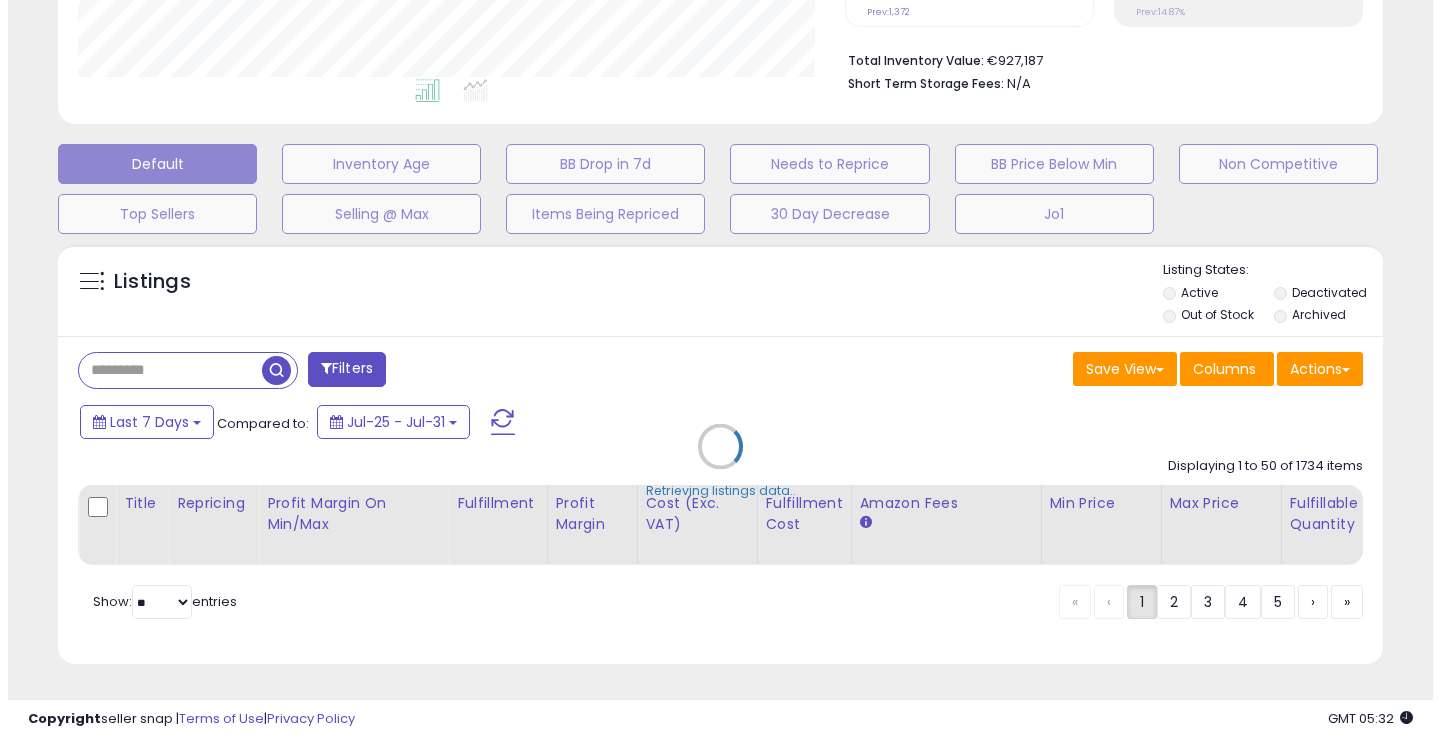 scroll, scrollTop: 999590, scrollLeft: 999224, axis: both 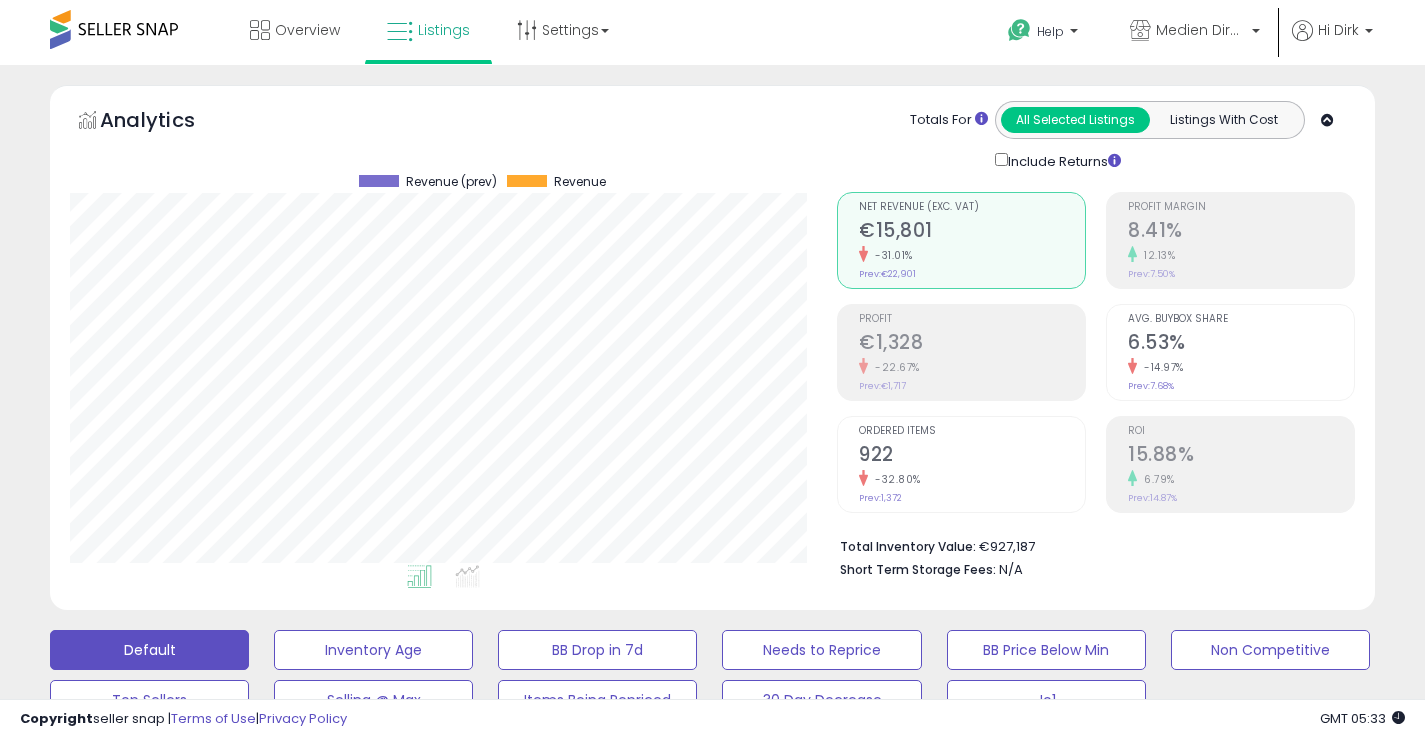 click at bounding box center [114, 29] 